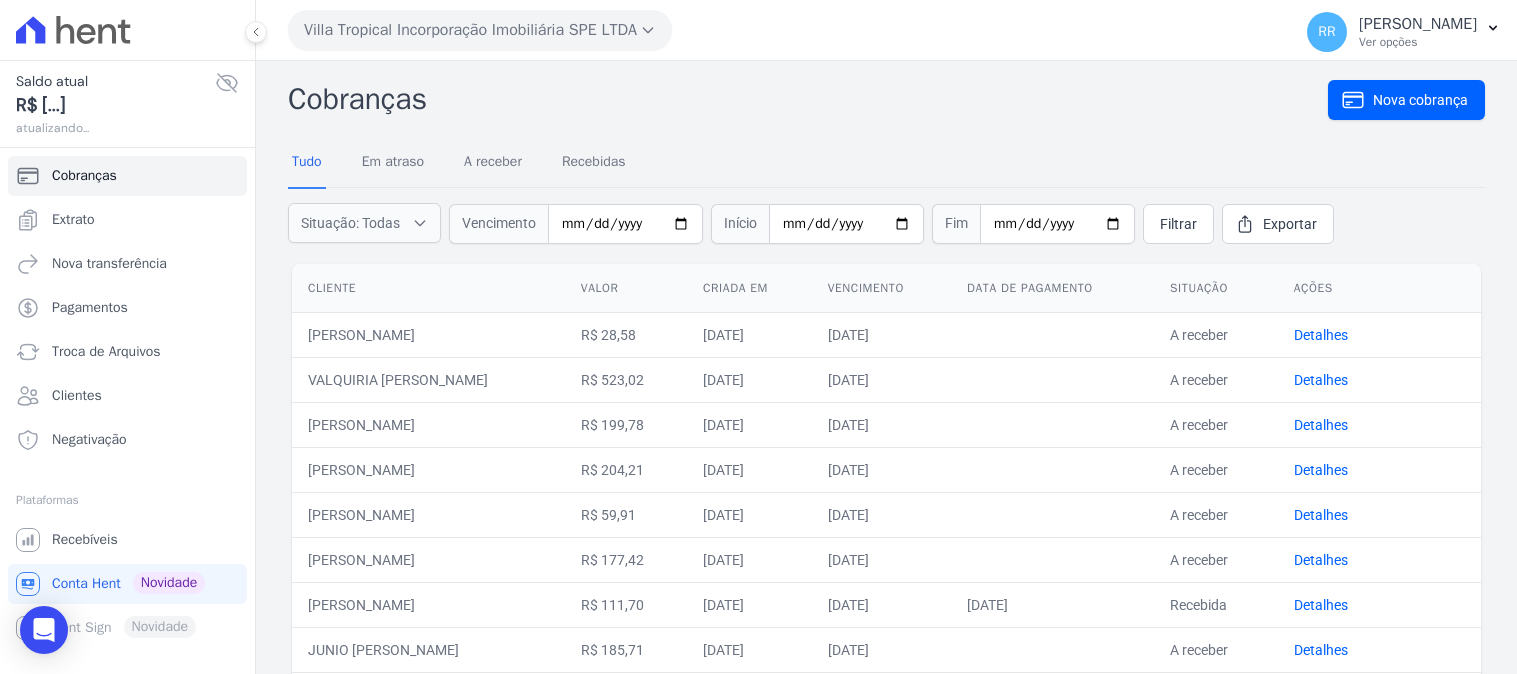 scroll, scrollTop: 0, scrollLeft: 0, axis: both 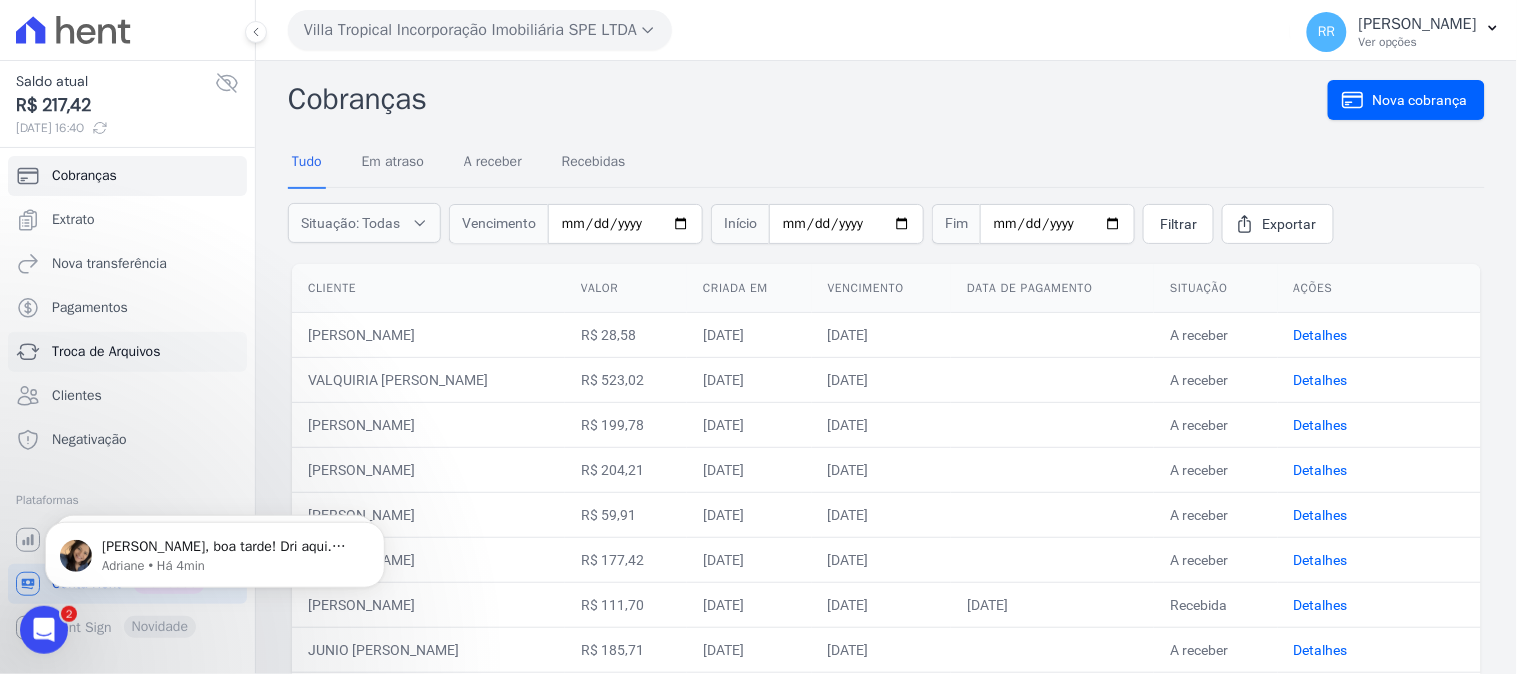 click on "Troca de Arquivos" at bounding box center [106, 352] 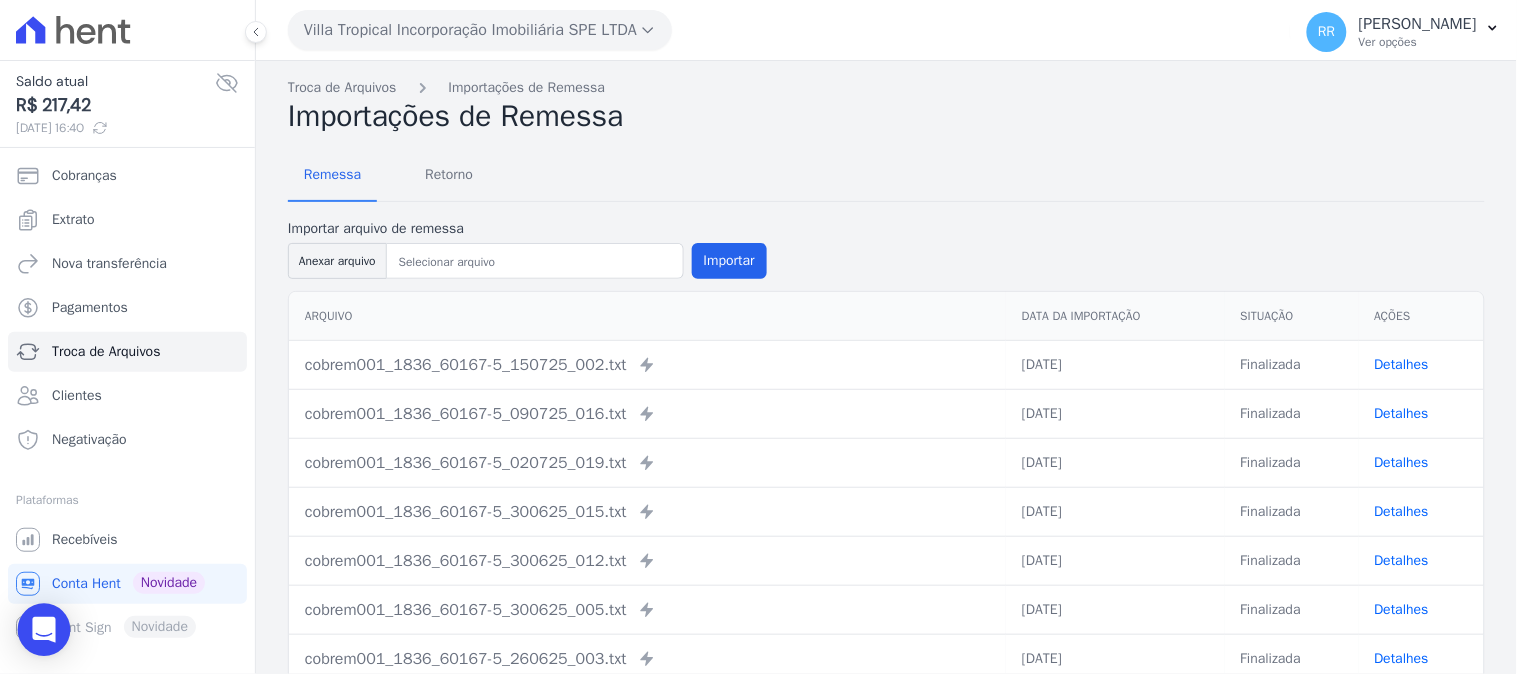 click 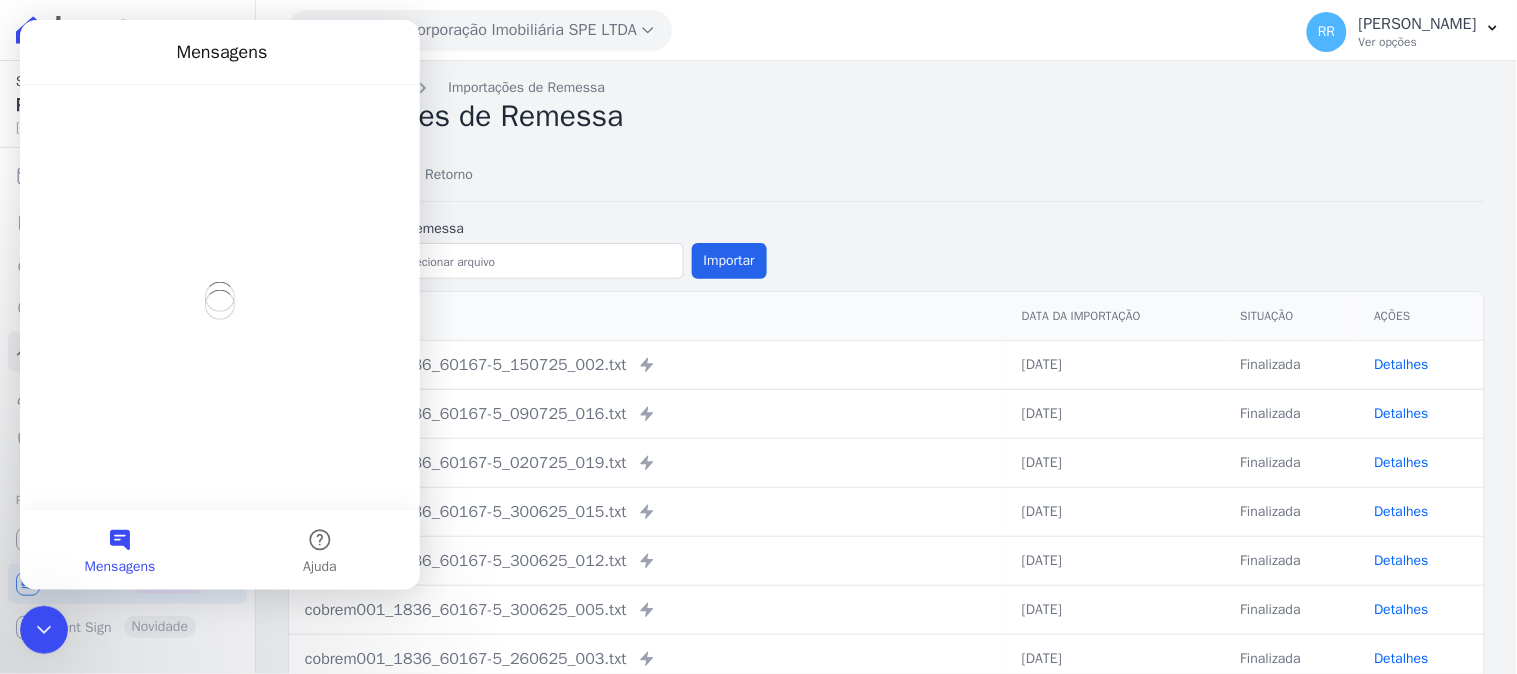 scroll, scrollTop: 0, scrollLeft: 0, axis: both 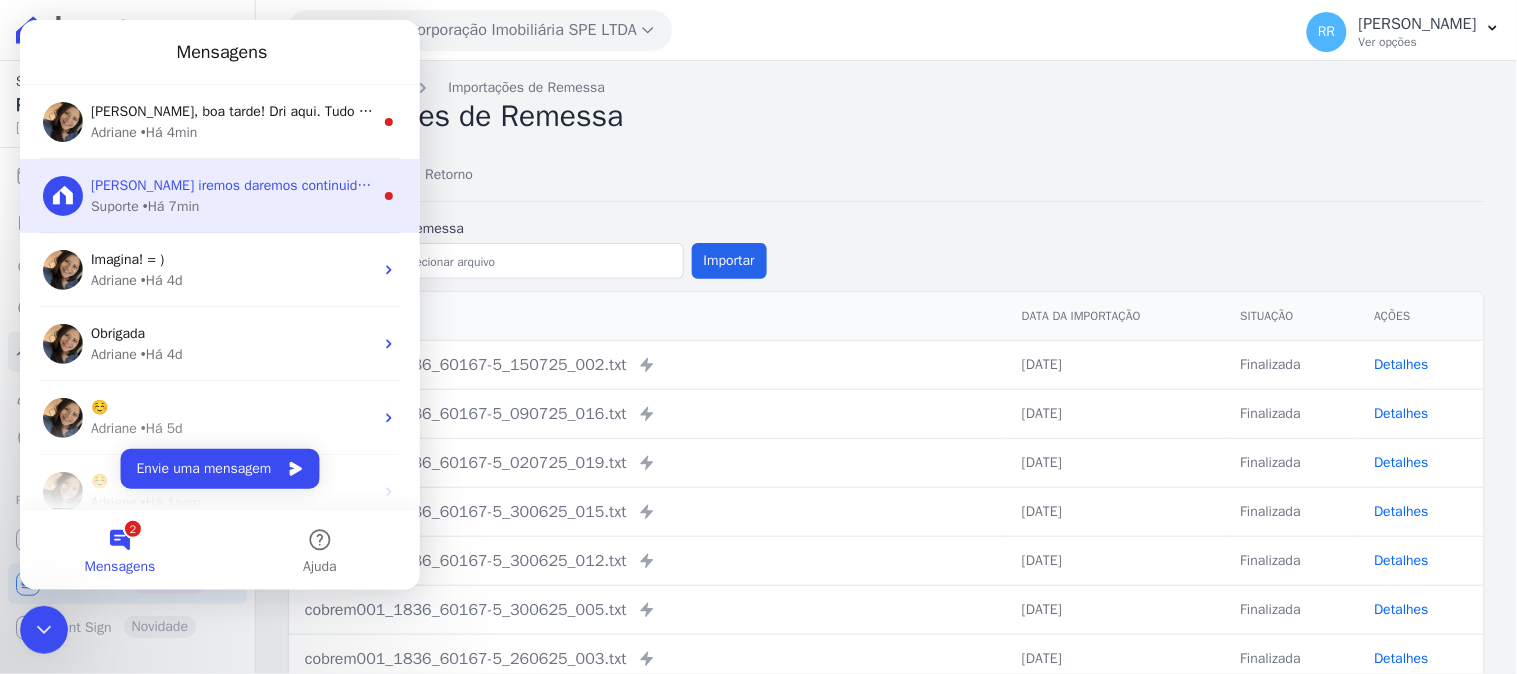 click on "[PERSON_NAME] iremos daremos continuidade no atendimento através do outro chat." at bounding box center [354, 184] 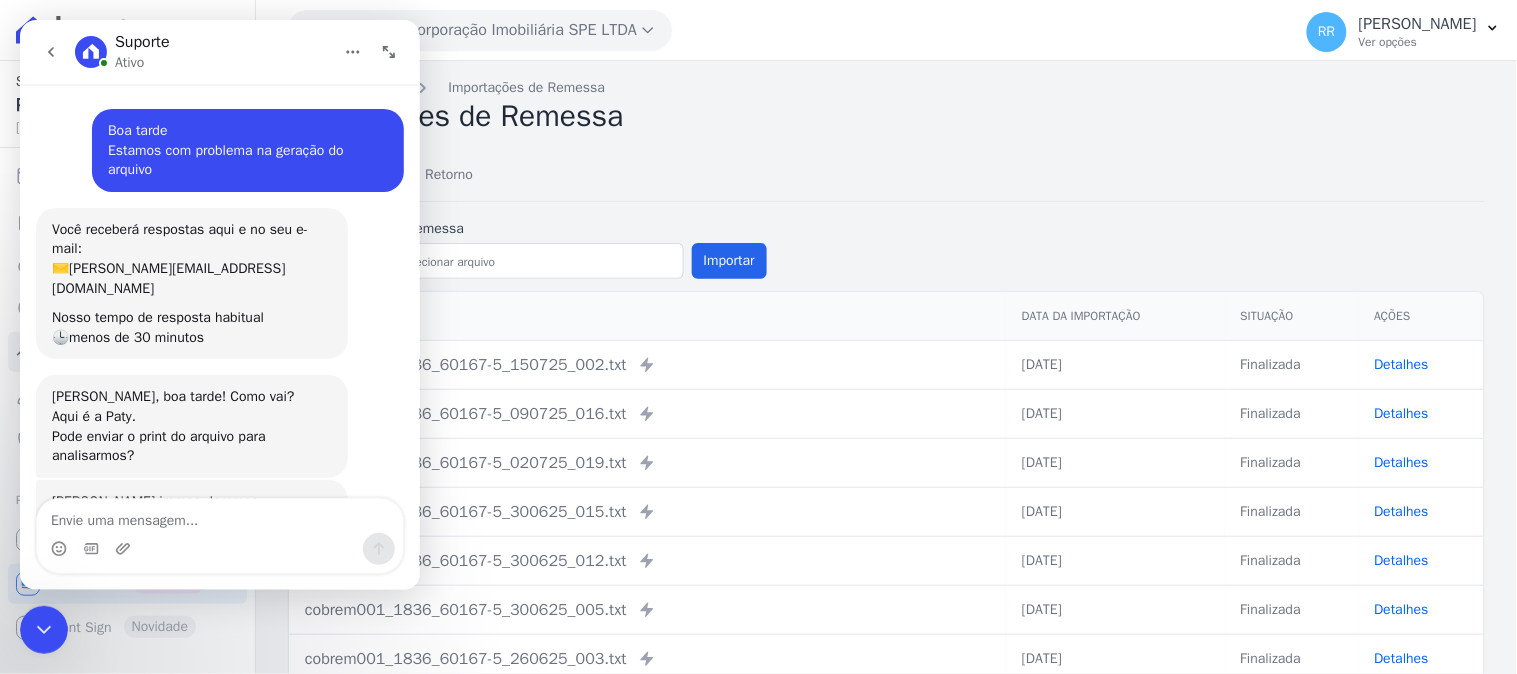 scroll, scrollTop: 3, scrollLeft: 0, axis: vertical 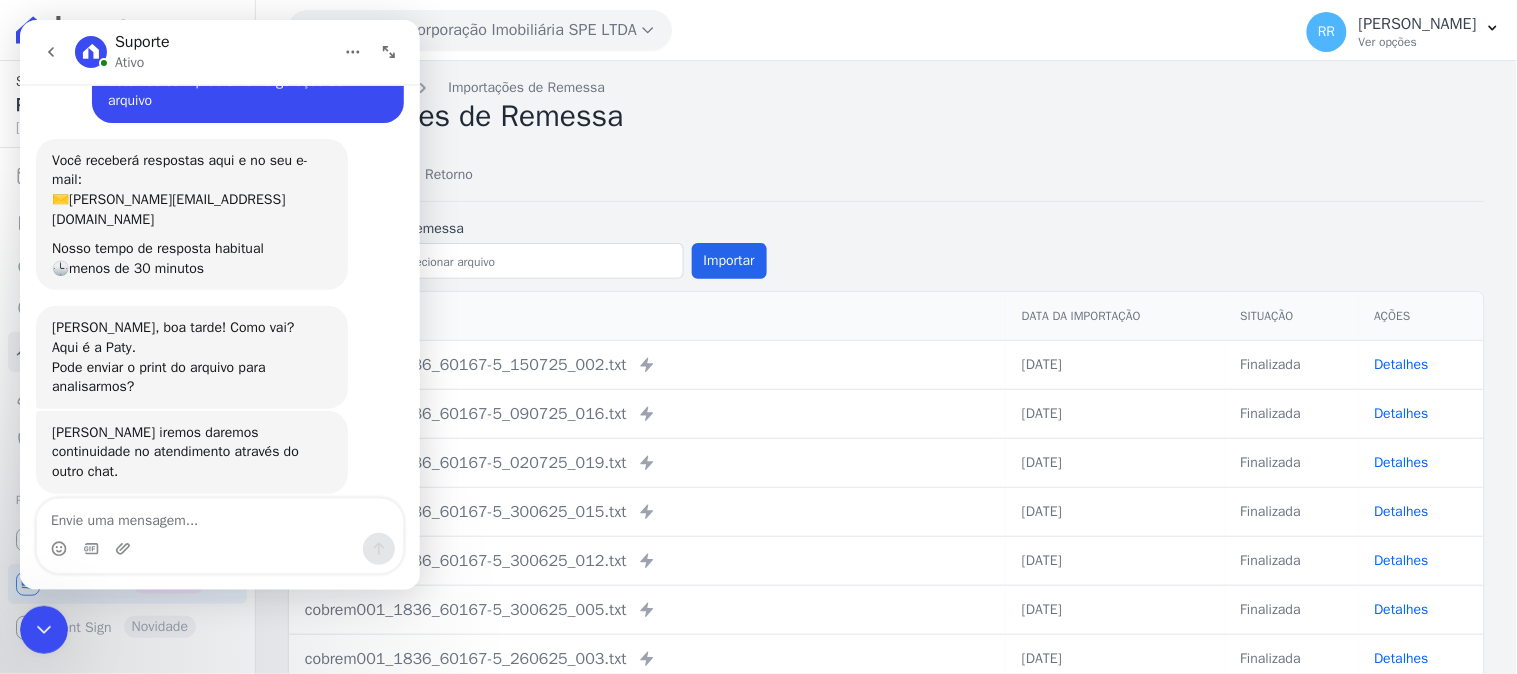 click 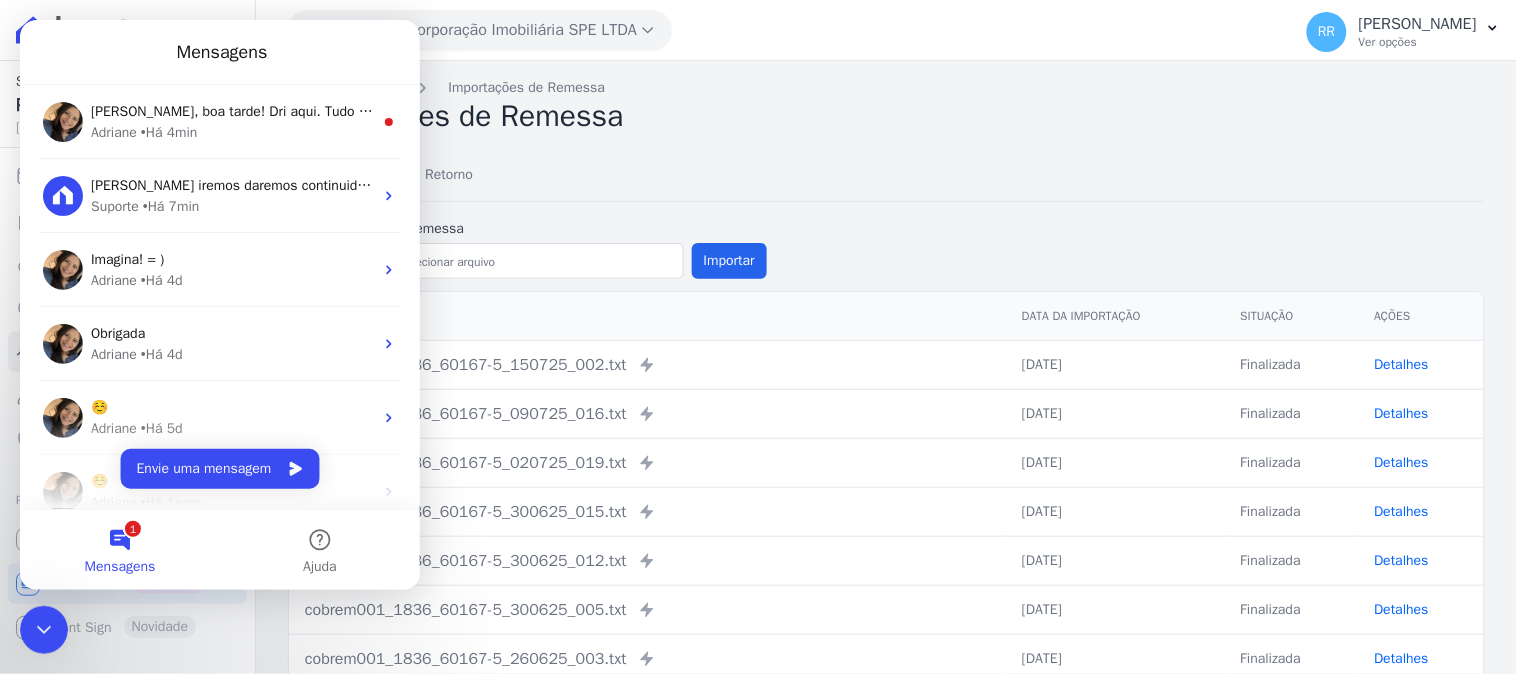 scroll, scrollTop: 0, scrollLeft: 0, axis: both 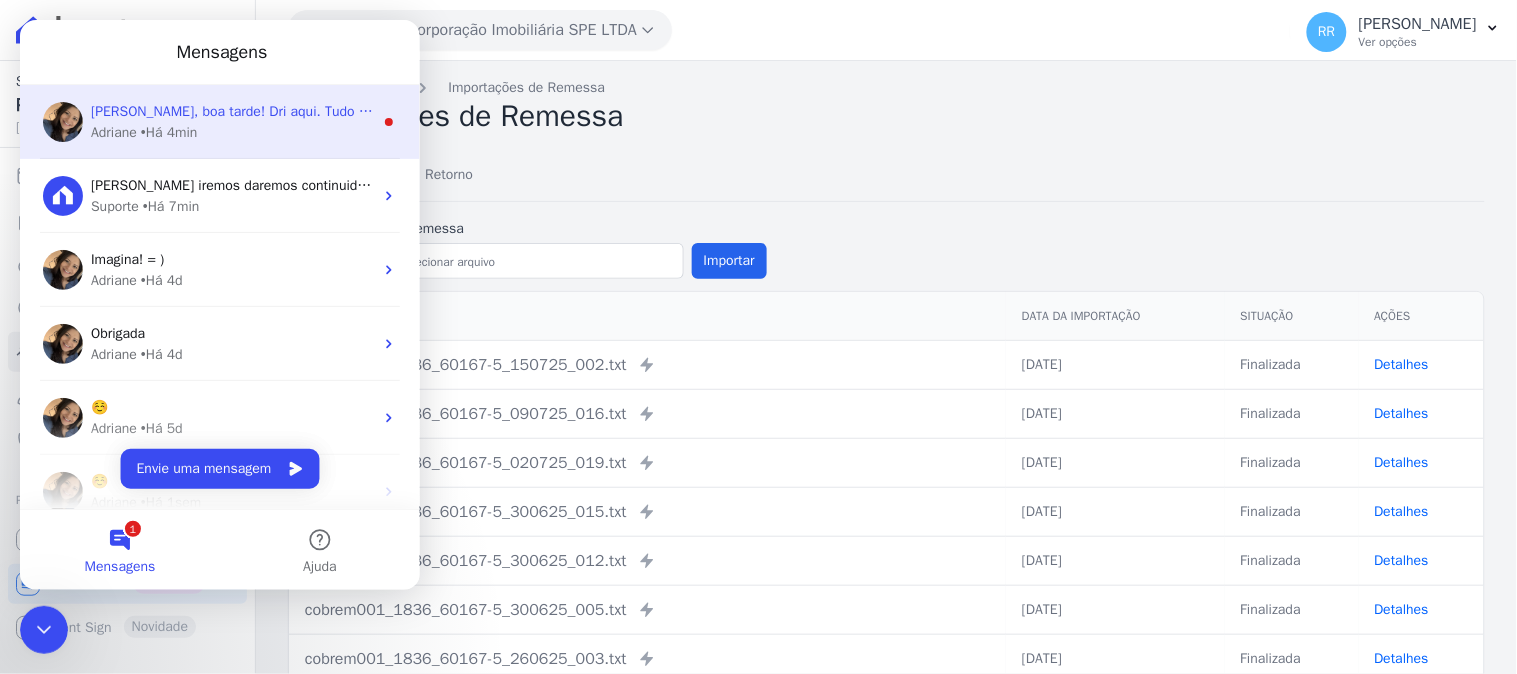 click on "[PERSON_NAME], boa tarde!   Dri aqui. Tudo bem?   [PERSON_NAME], todos os empreendimentos ou algum especifico? [PERSON_NAME] •  Há 4min" at bounding box center (219, 121) 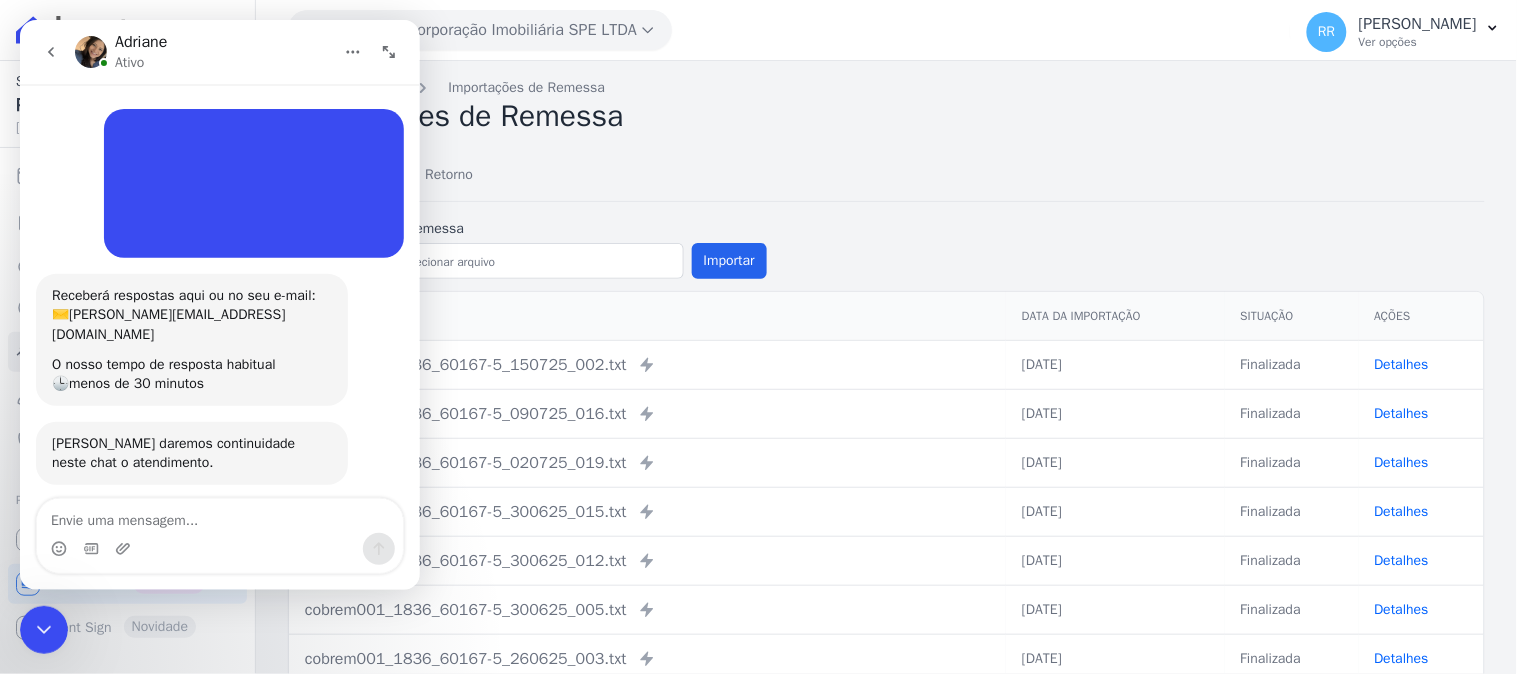 scroll, scrollTop: 2, scrollLeft: 0, axis: vertical 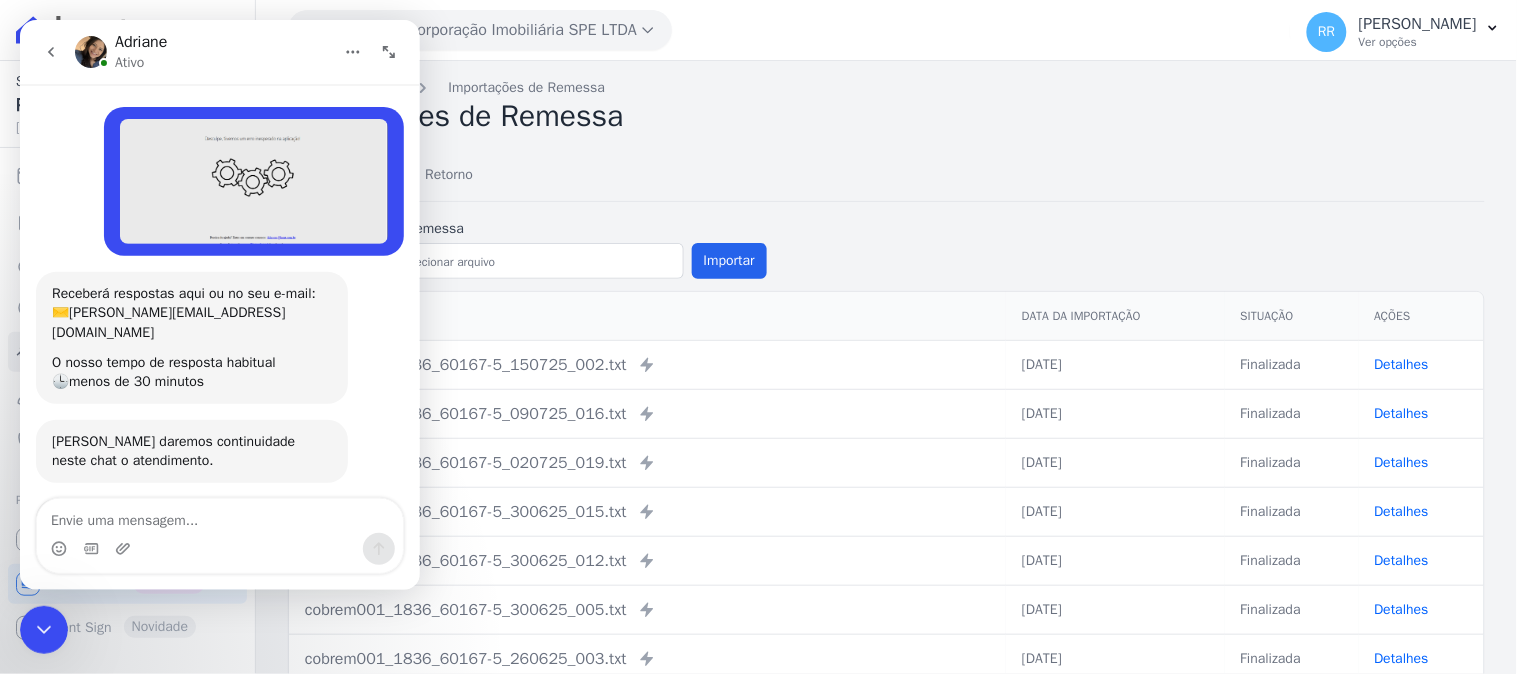 click on "Remessa
Retorno" at bounding box center (886, 176) 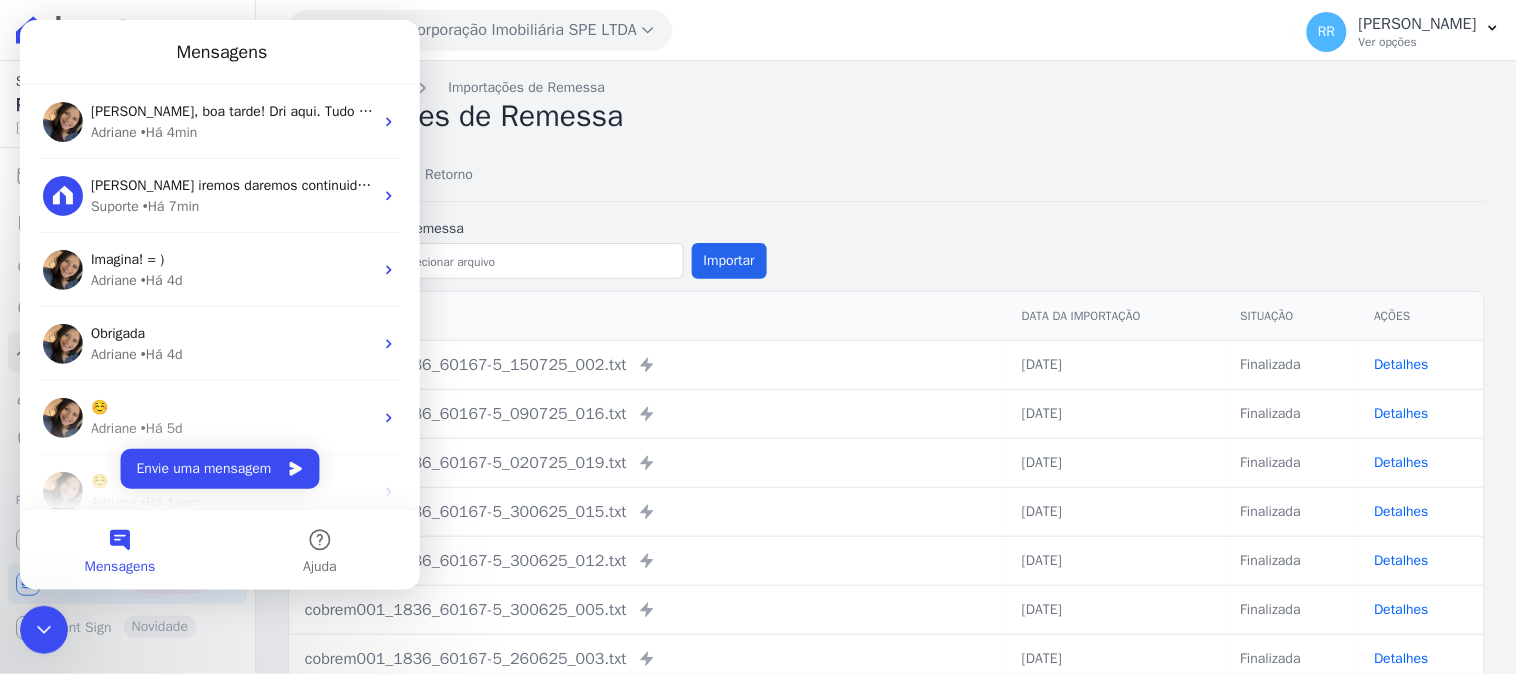 click on "Mensagens" at bounding box center (219, 51) 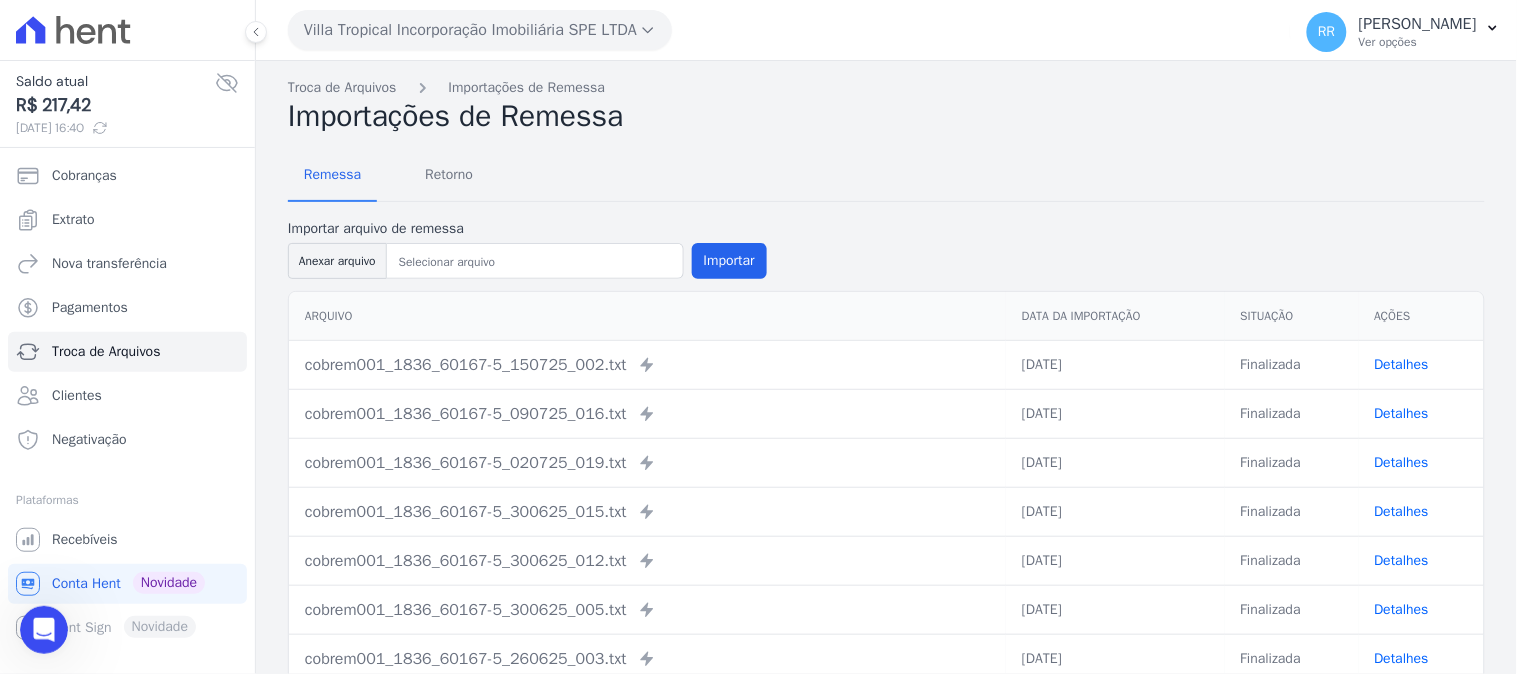 scroll, scrollTop: 0, scrollLeft: 0, axis: both 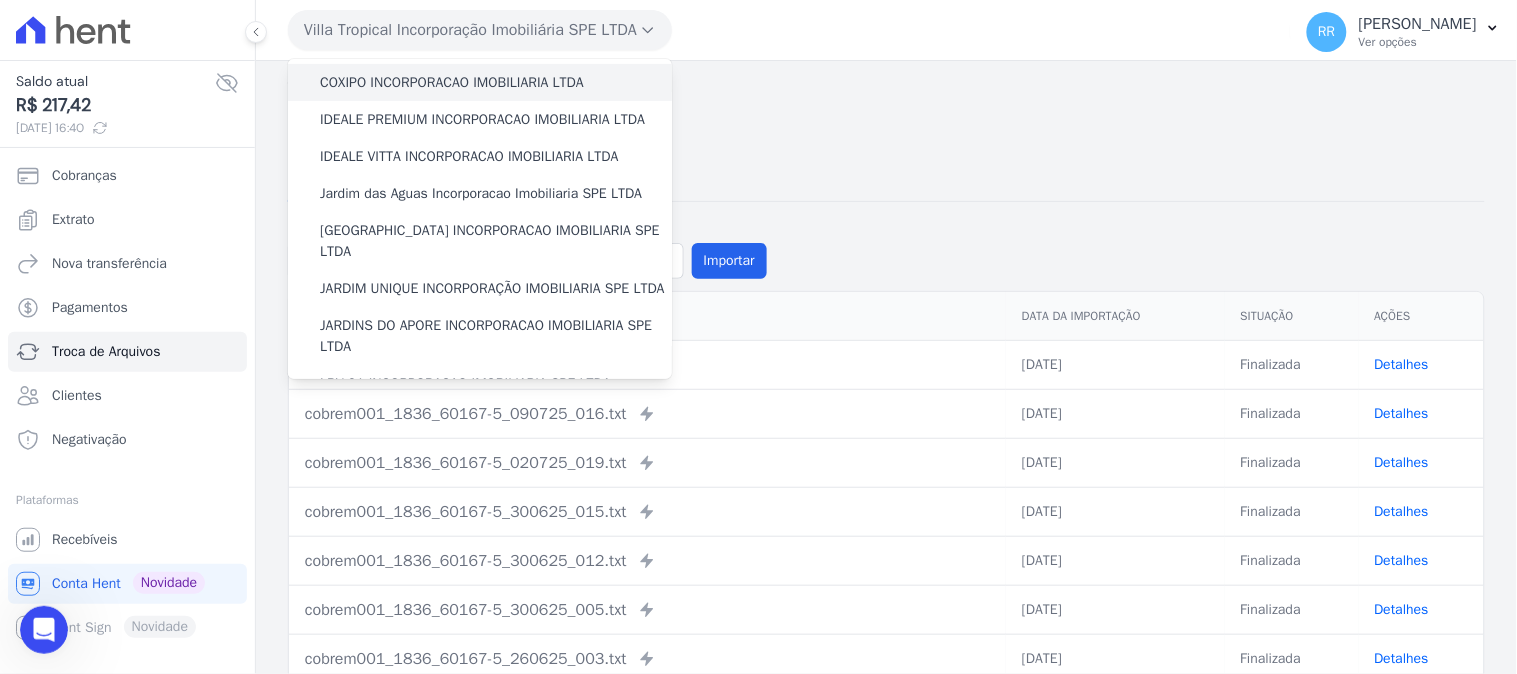click on "COXIPO INCORPORACAO IMOBILIARIA LTDA" at bounding box center (480, 82) 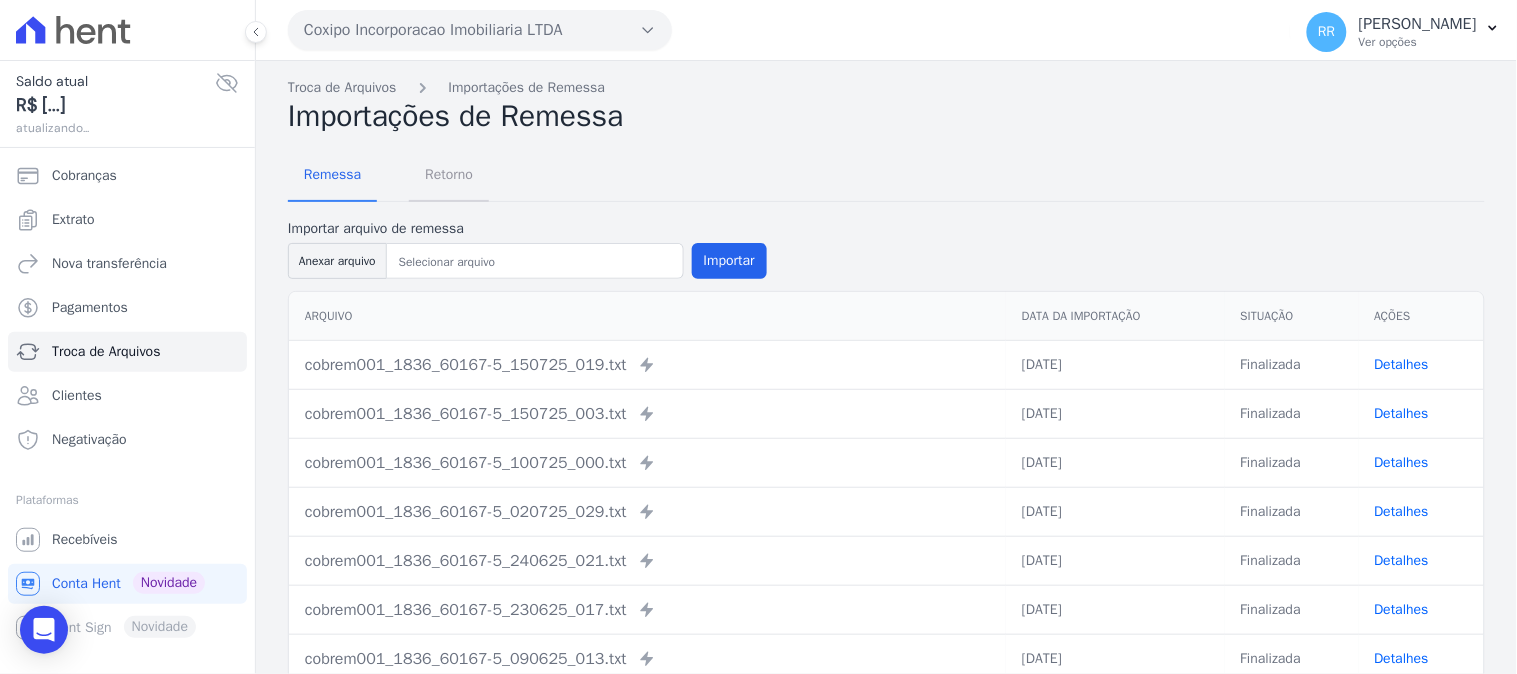 click on "Retorno" at bounding box center (449, 174) 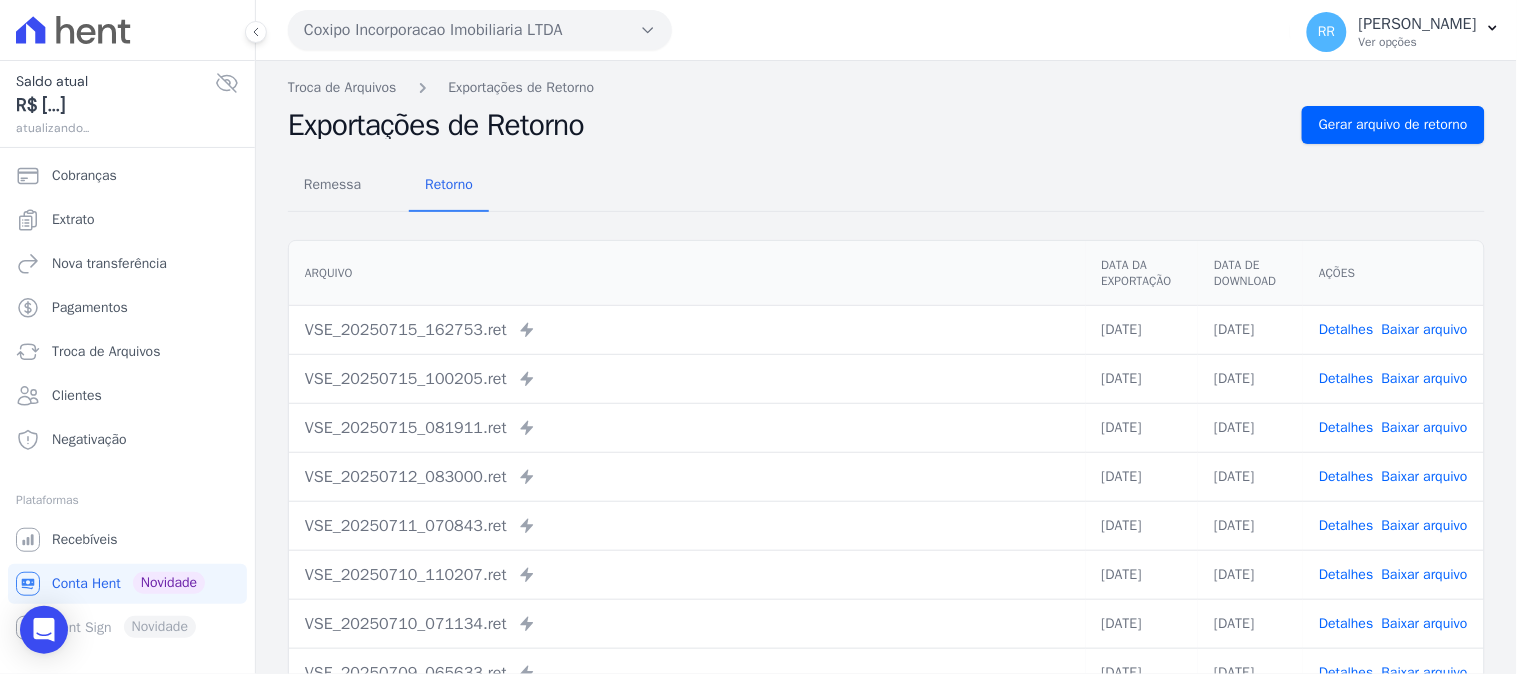 click on "Detalhes" at bounding box center (1346, 427) 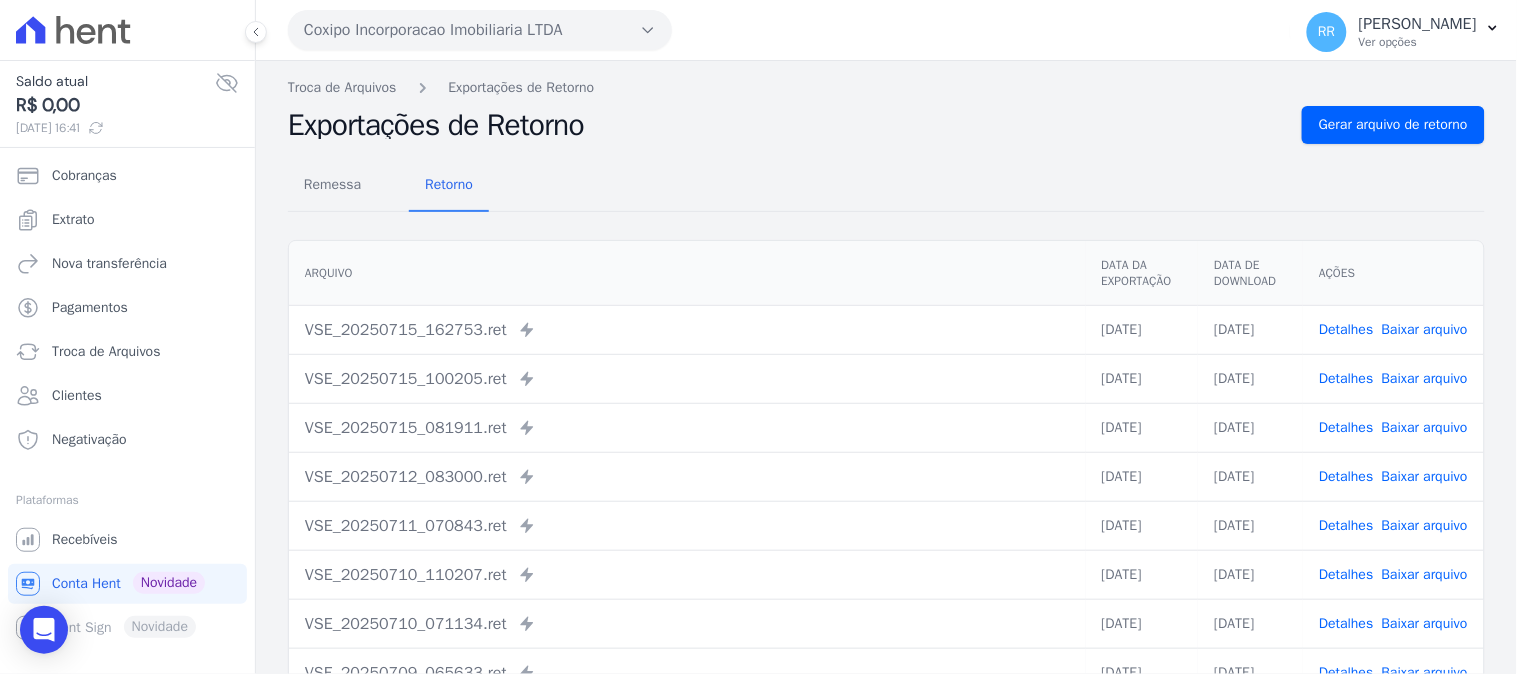 click on "Detalhes" at bounding box center (1346, 329) 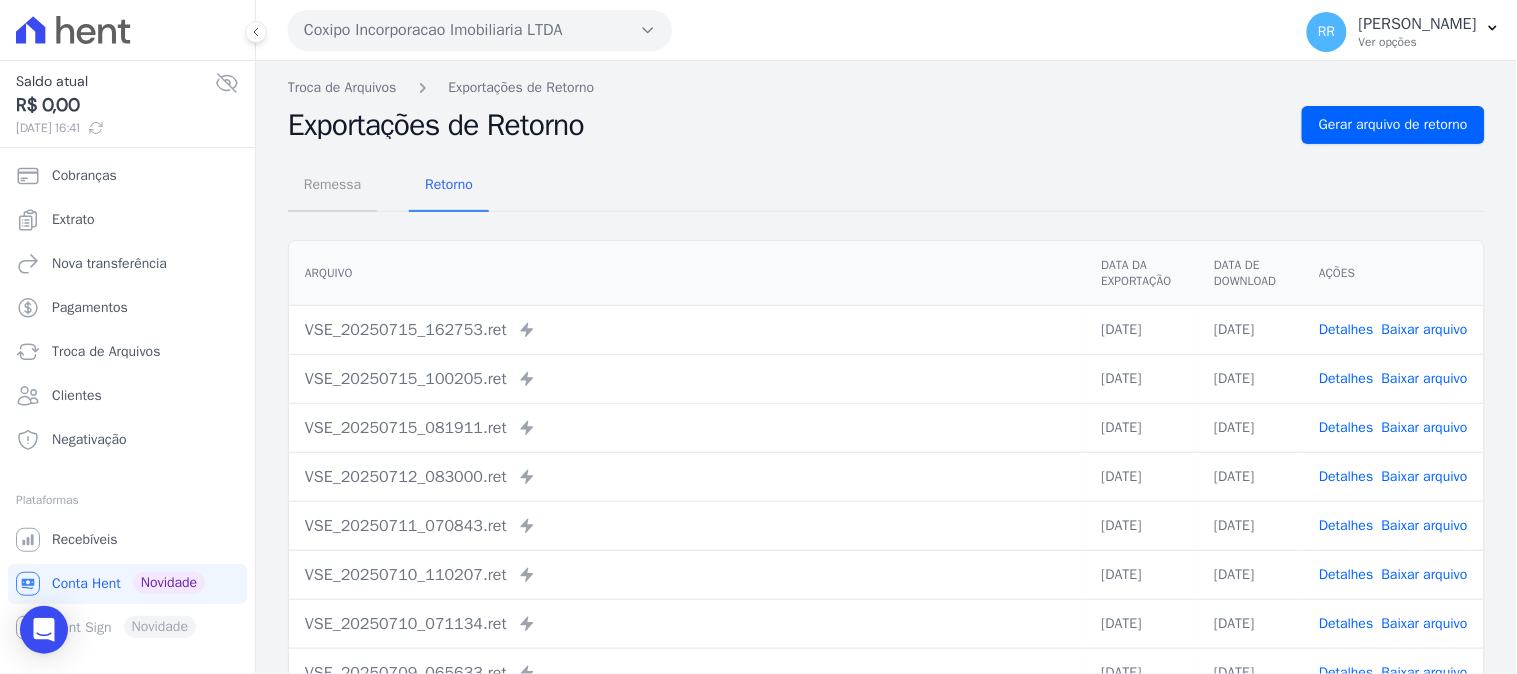 click on "Remessa" at bounding box center [332, 184] 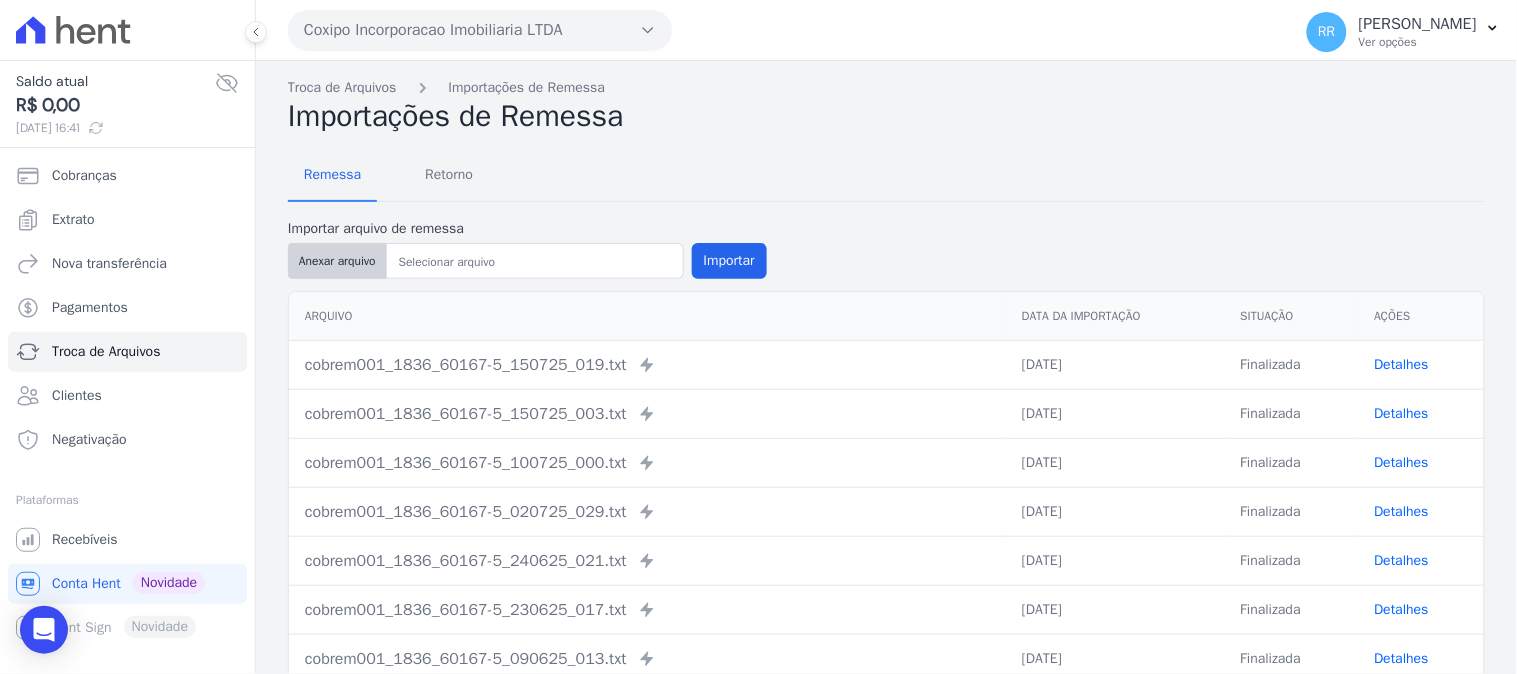 click on "Anexar arquivo" at bounding box center (337, 261) 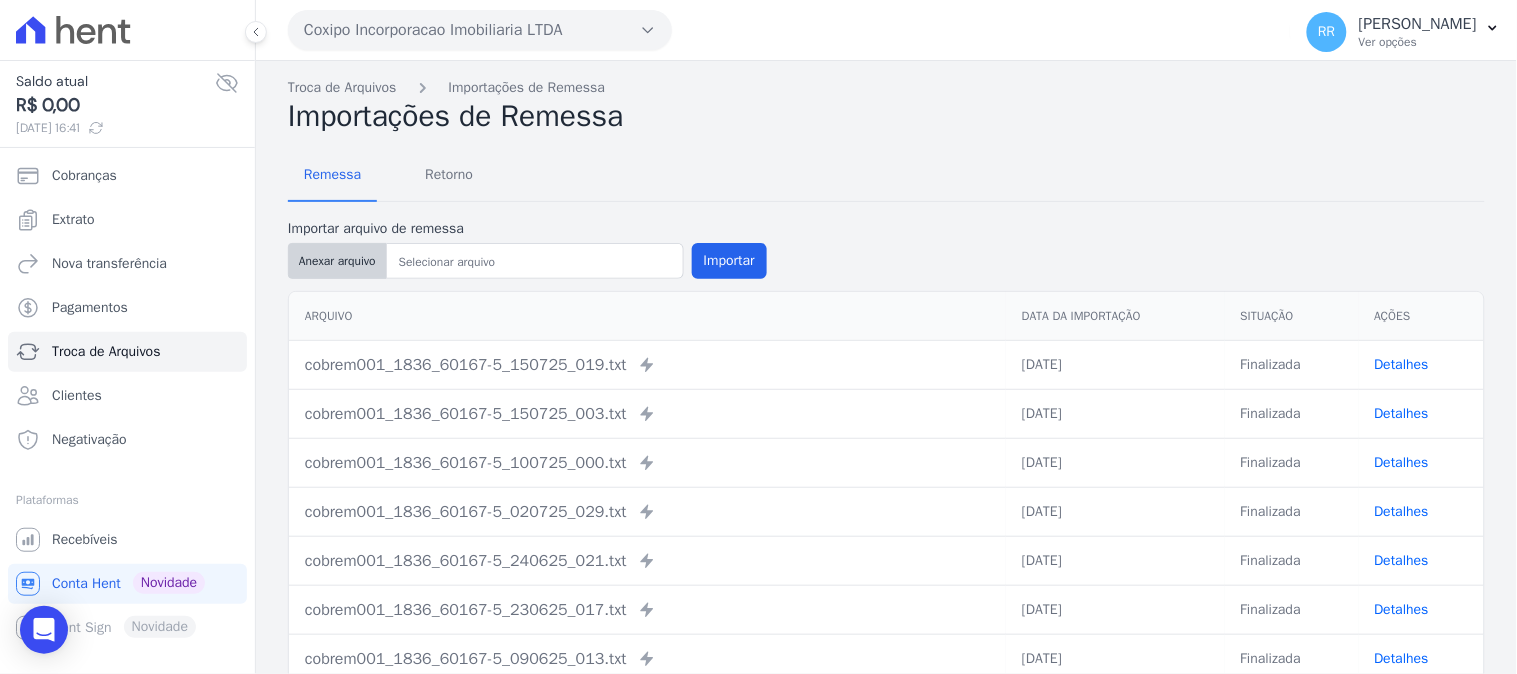 click on "Anexar arquivo" at bounding box center (337, 261) 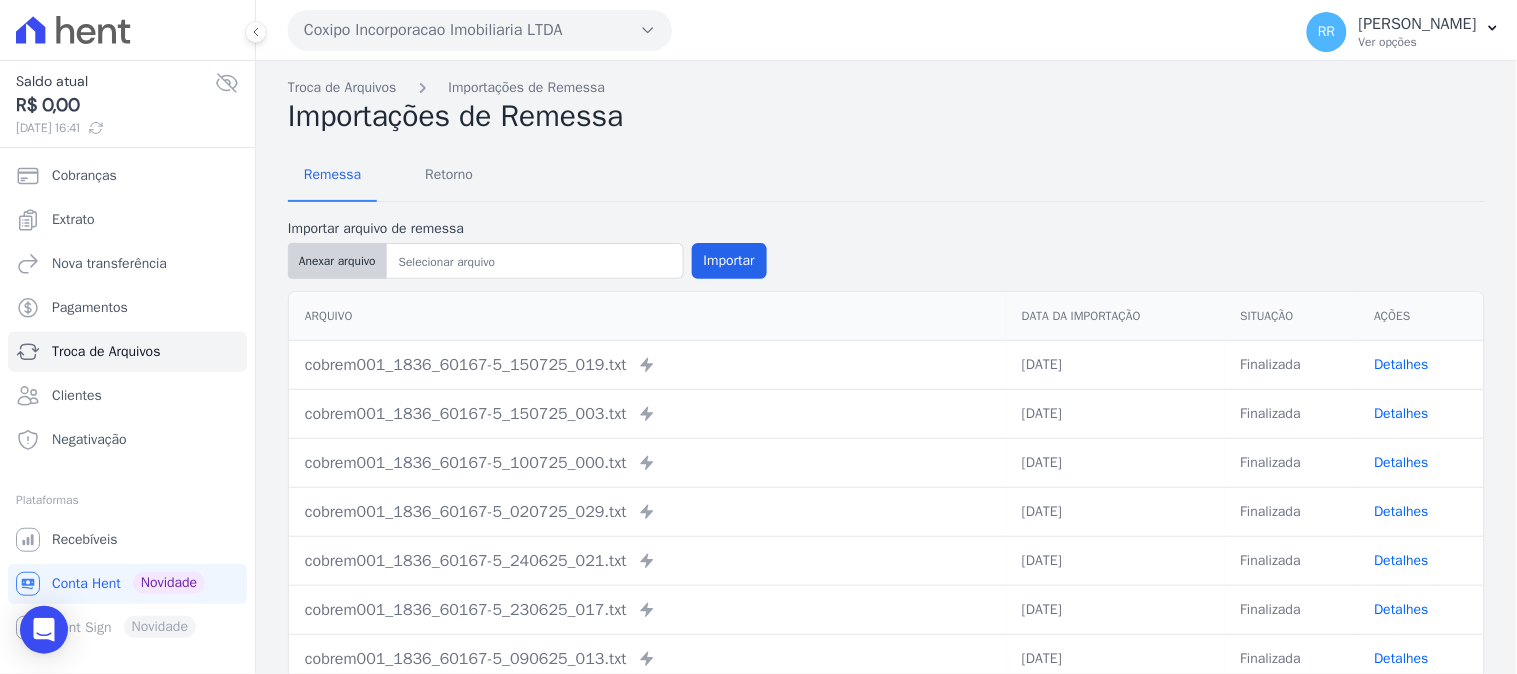 type on "cobrem001_1836_60167-5_150725_007.TXT" 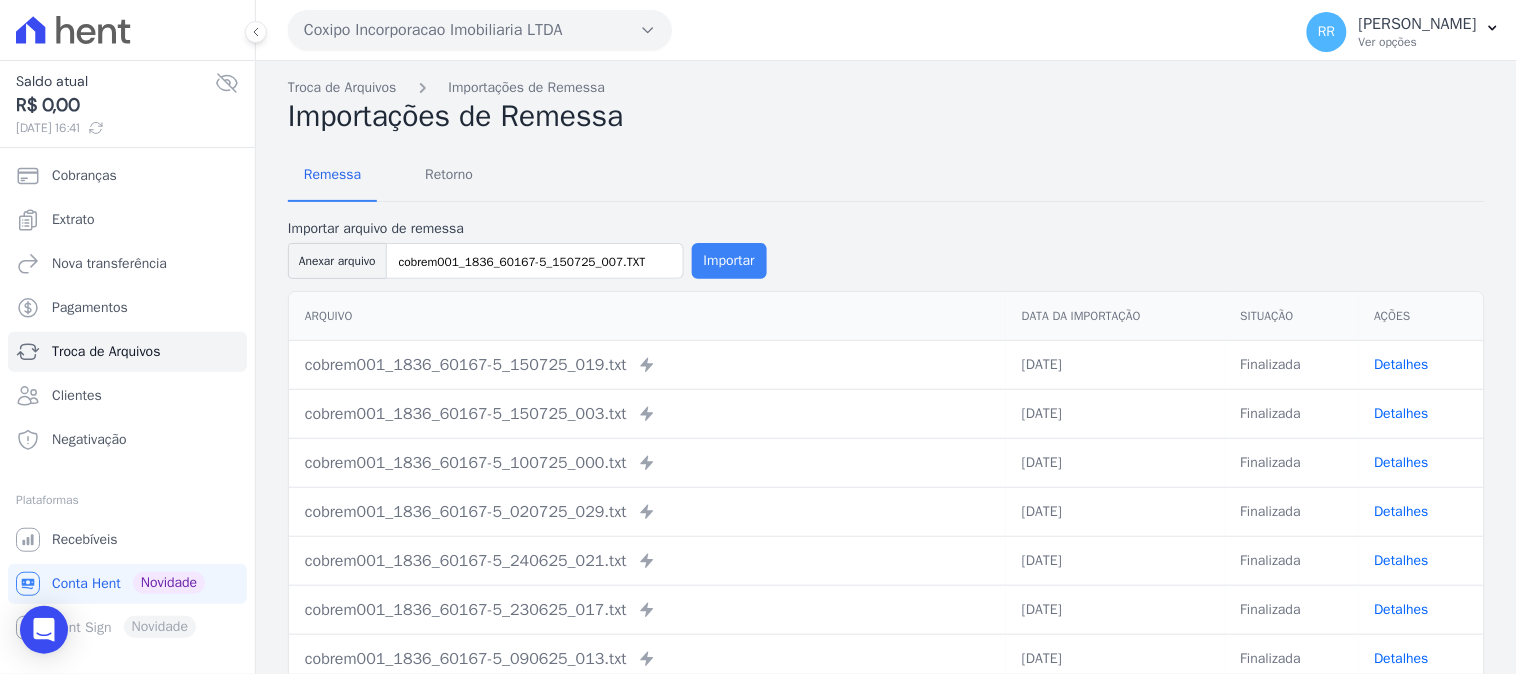 click on "Importar" at bounding box center (729, 261) 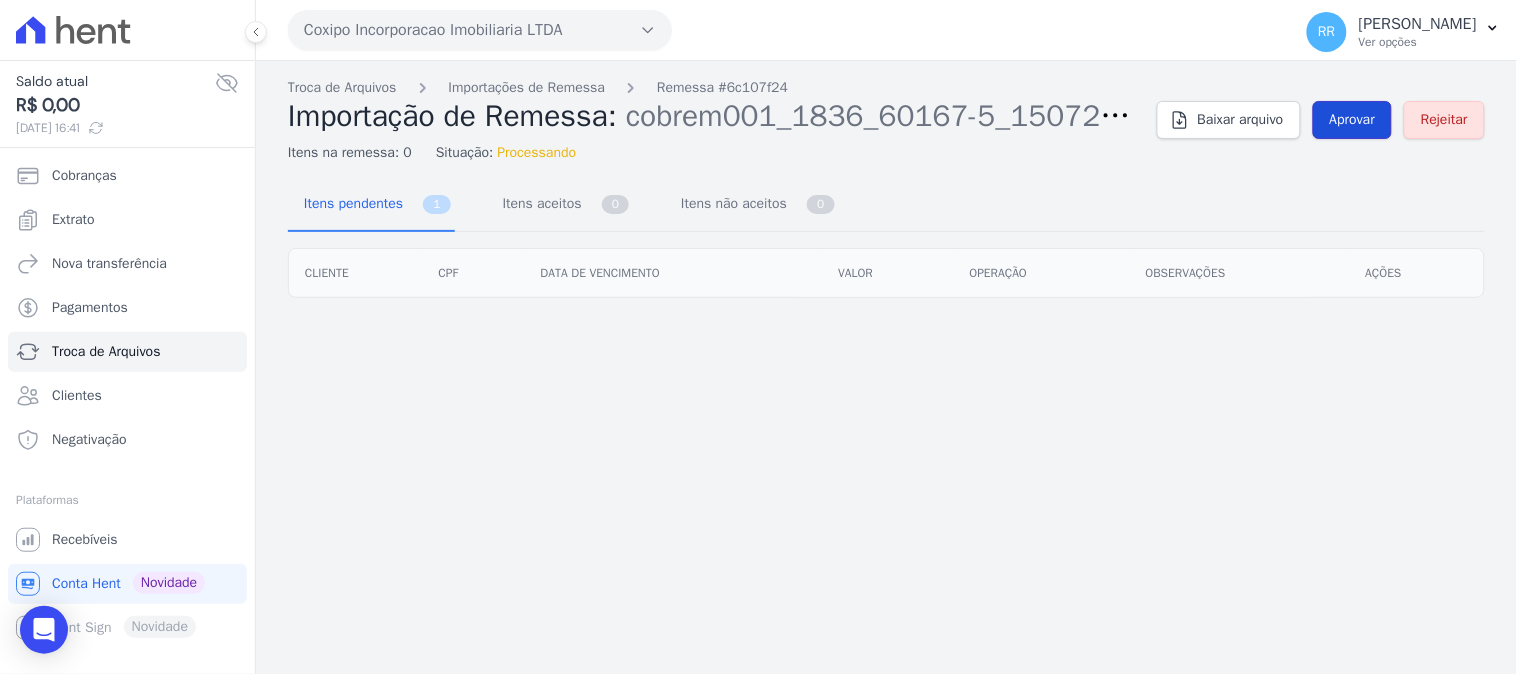 click on "Aprovar" at bounding box center [1353, 120] 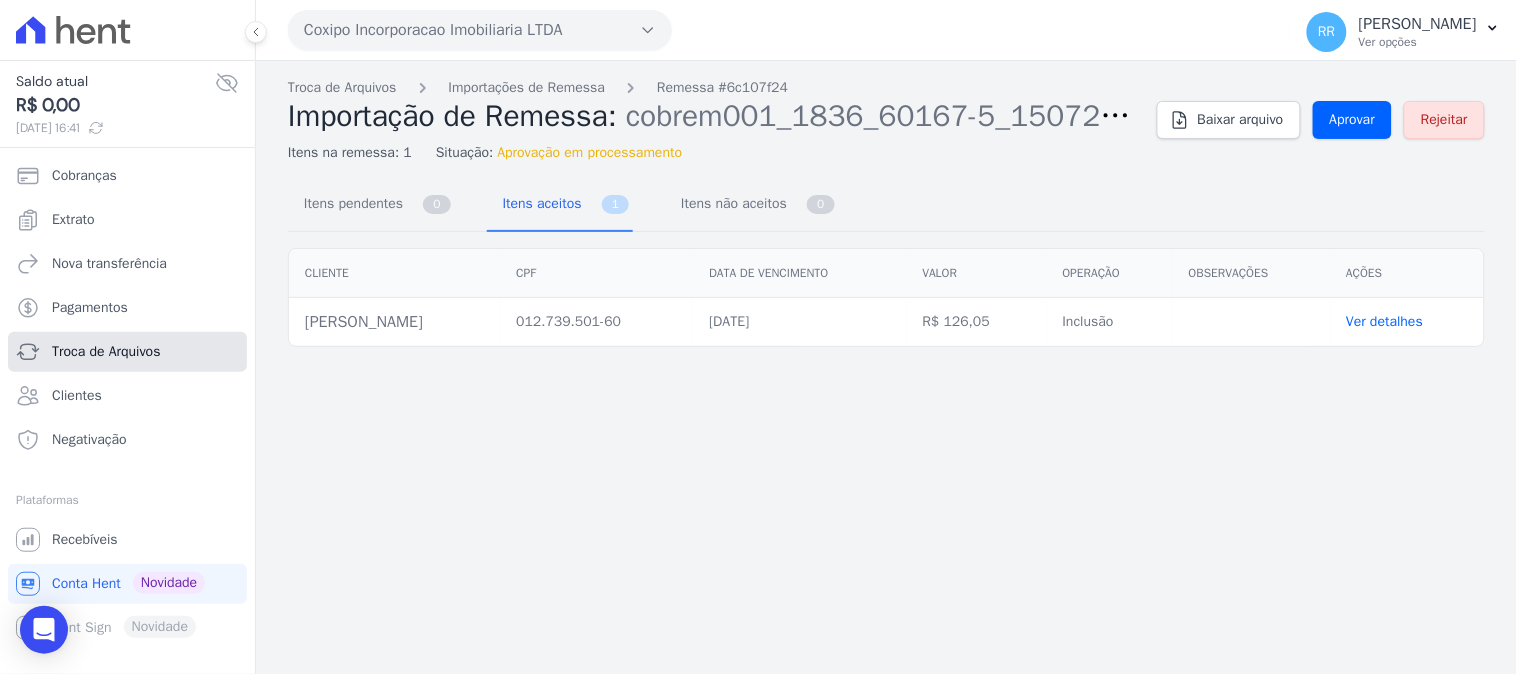 click on "Troca de Arquivos" at bounding box center [106, 352] 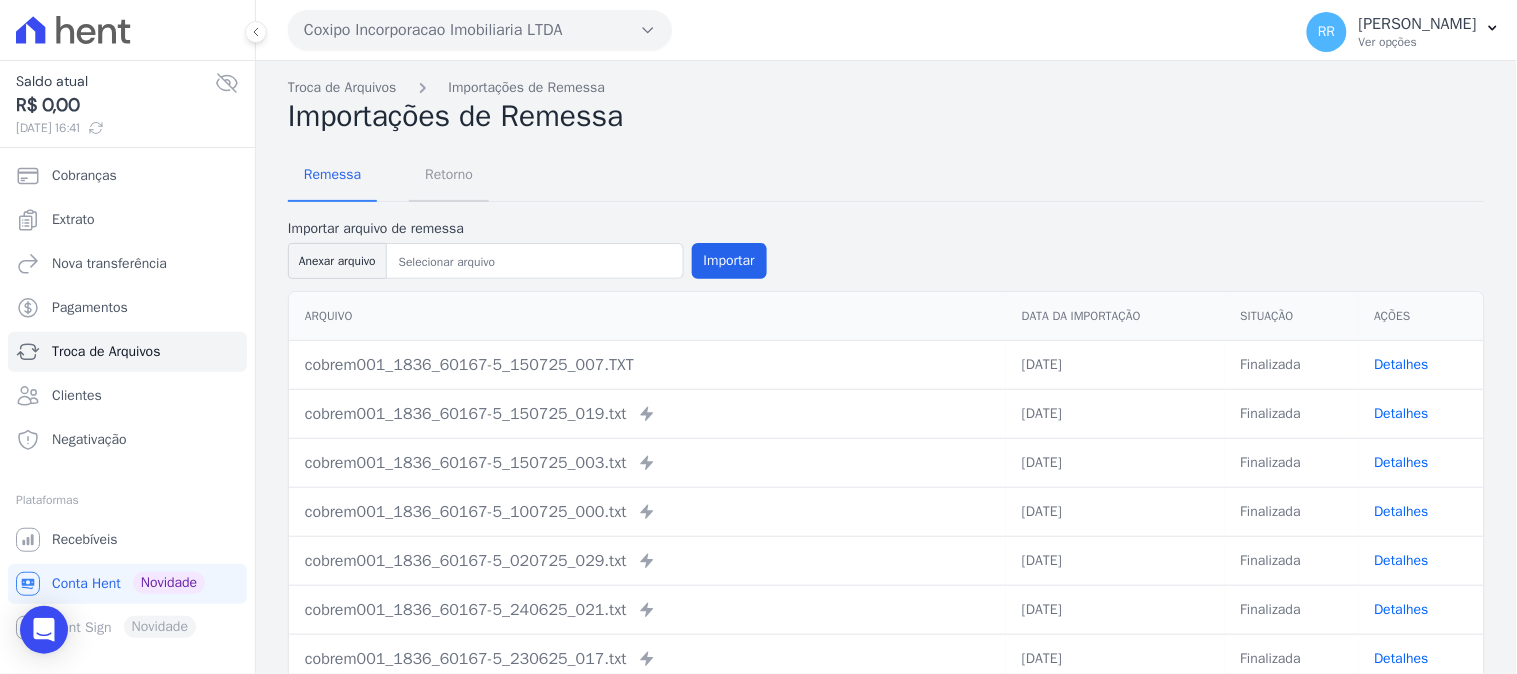 click on "Retorno" at bounding box center (449, 174) 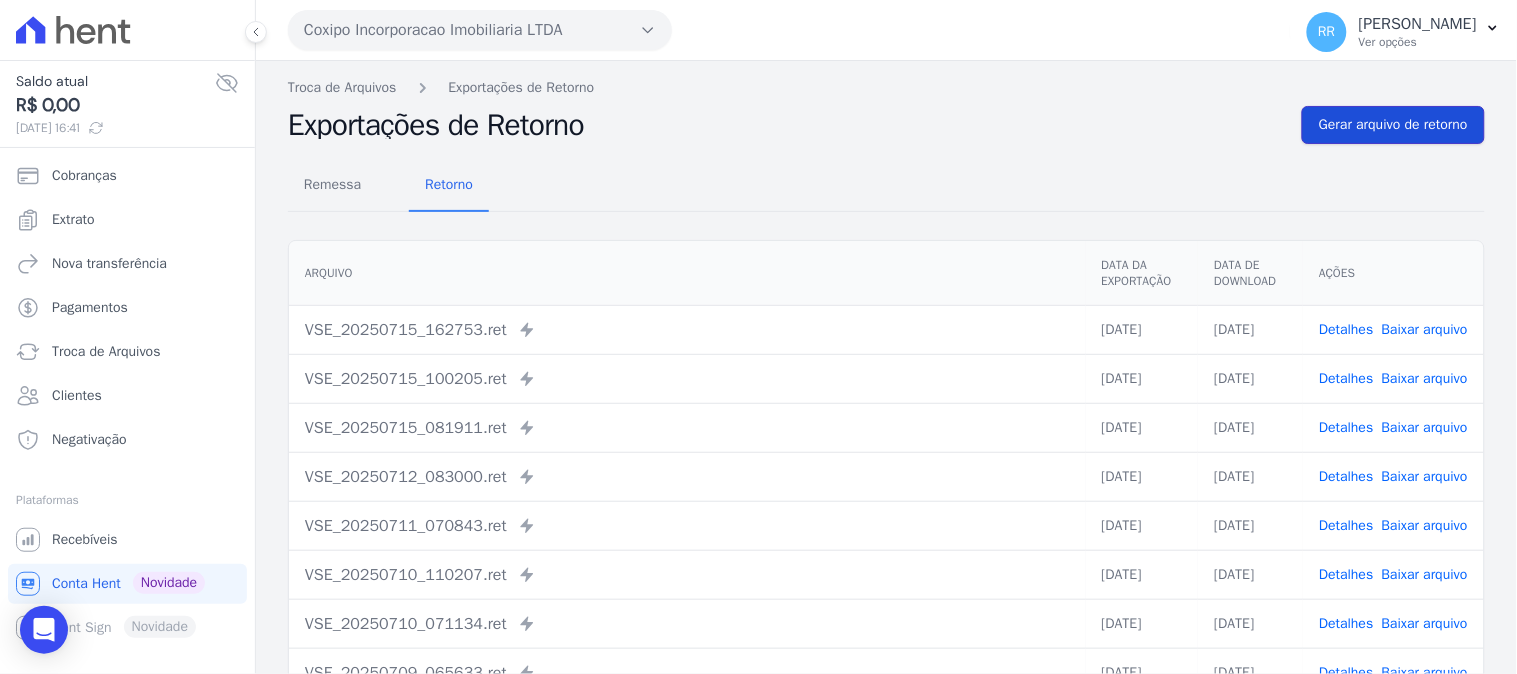 click on "Gerar arquivo de retorno" at bounding box center [1393, 125] 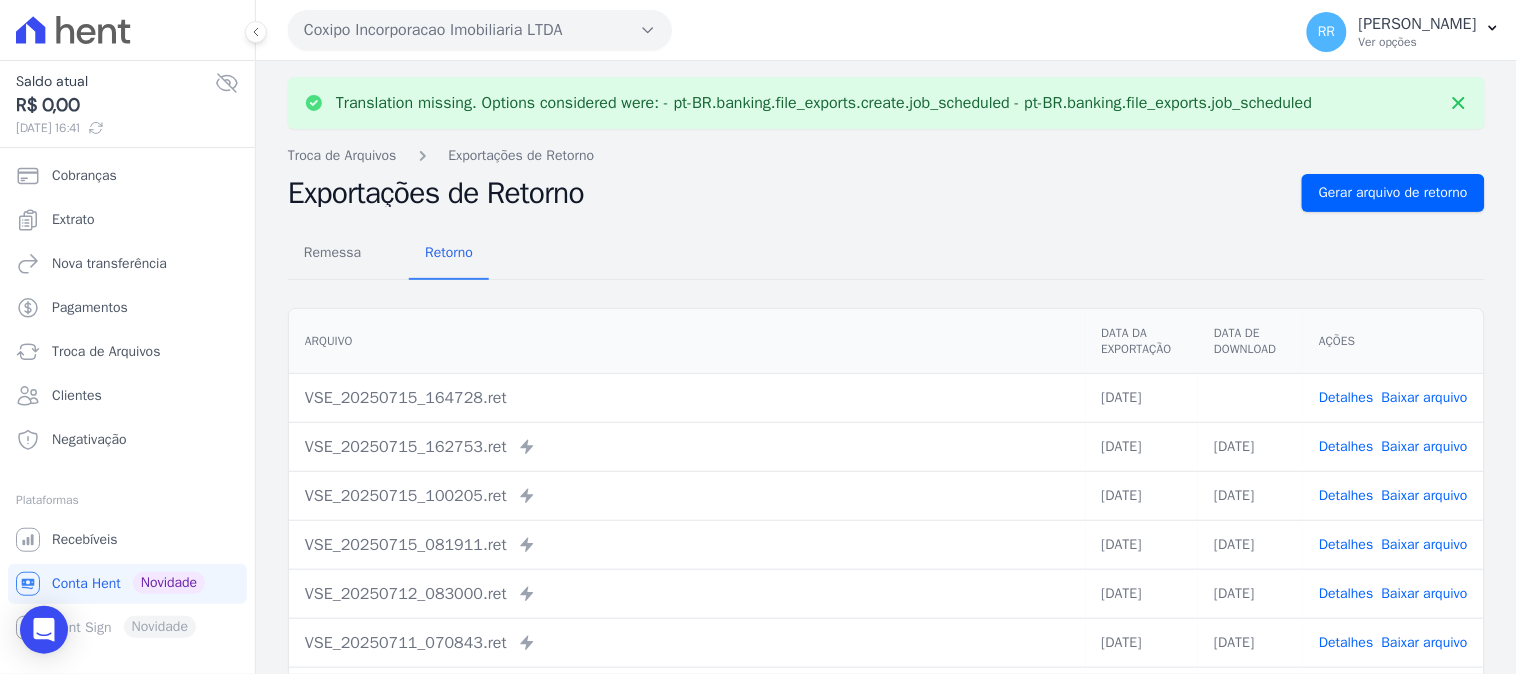 click on "Detalhes" at bounding box center [1346, 397] 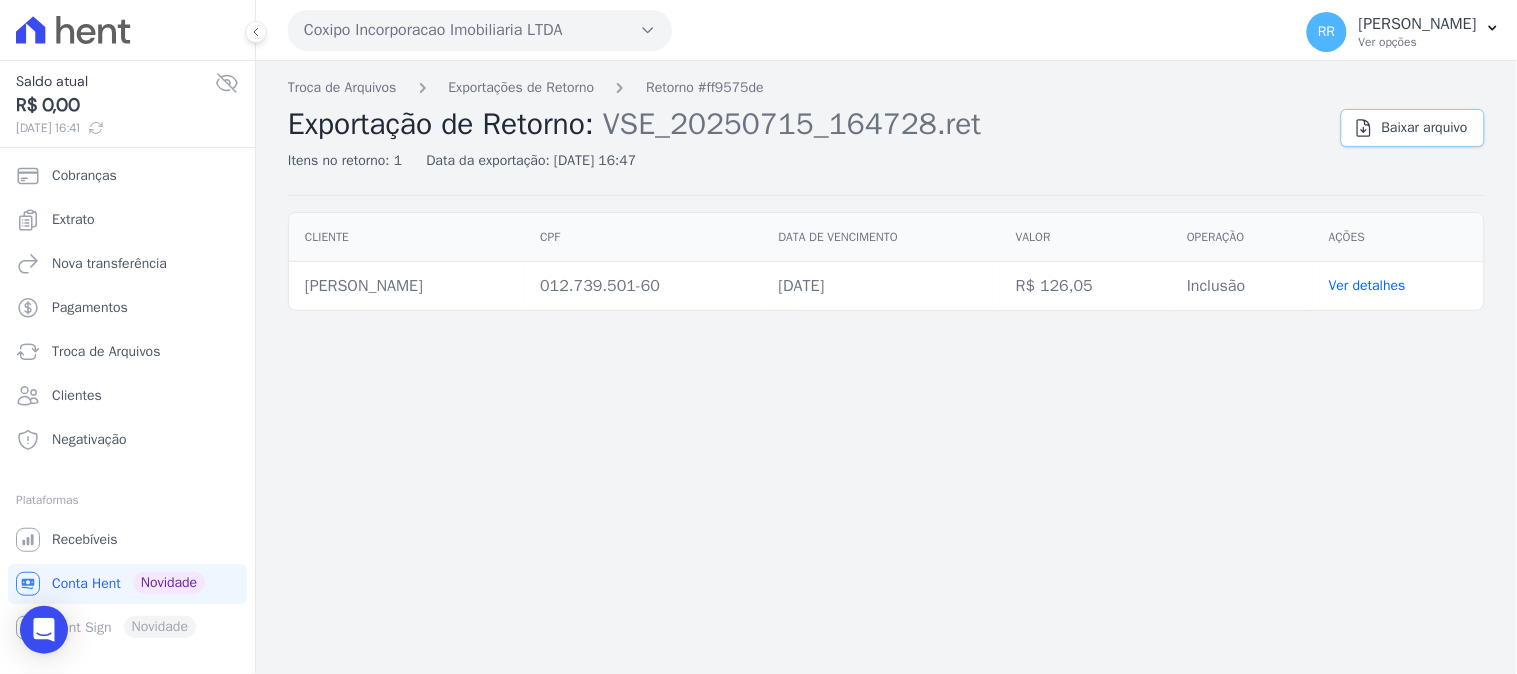 click on "Baixar arquivo" at bounding box center [1425, 128] 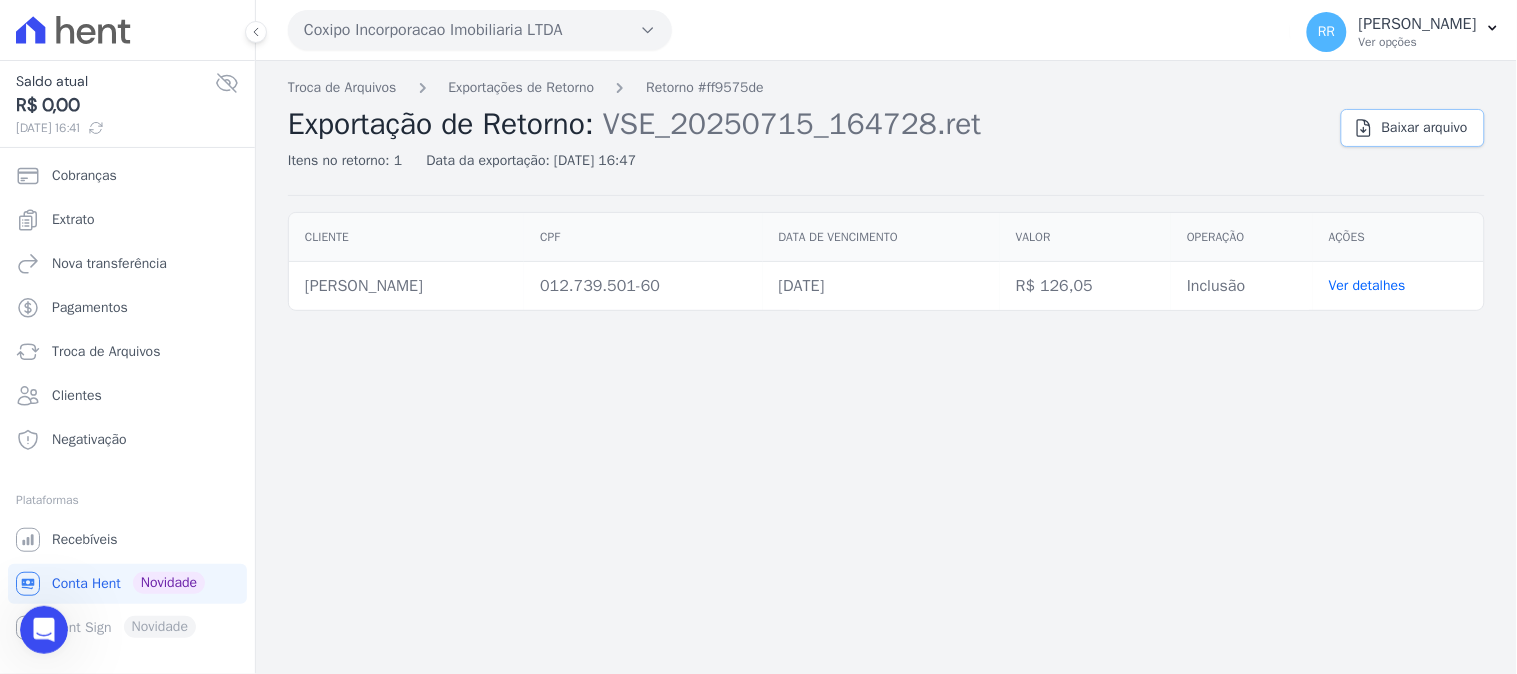 scroll, scrollTop: 0, scrollLeft: 0, axis: both 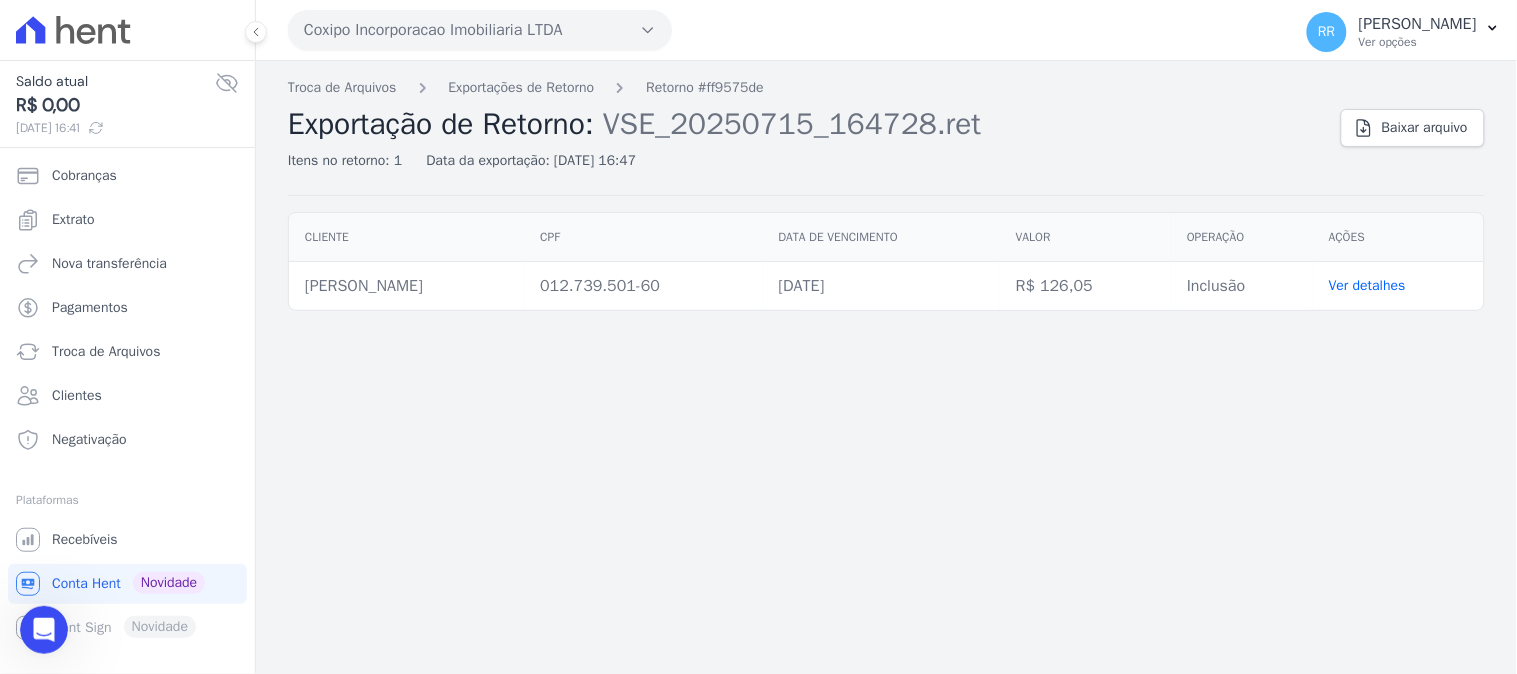 click on "Coxipo Incorporacao Imobiliaria LTDA" at bounding box center (480, 30) 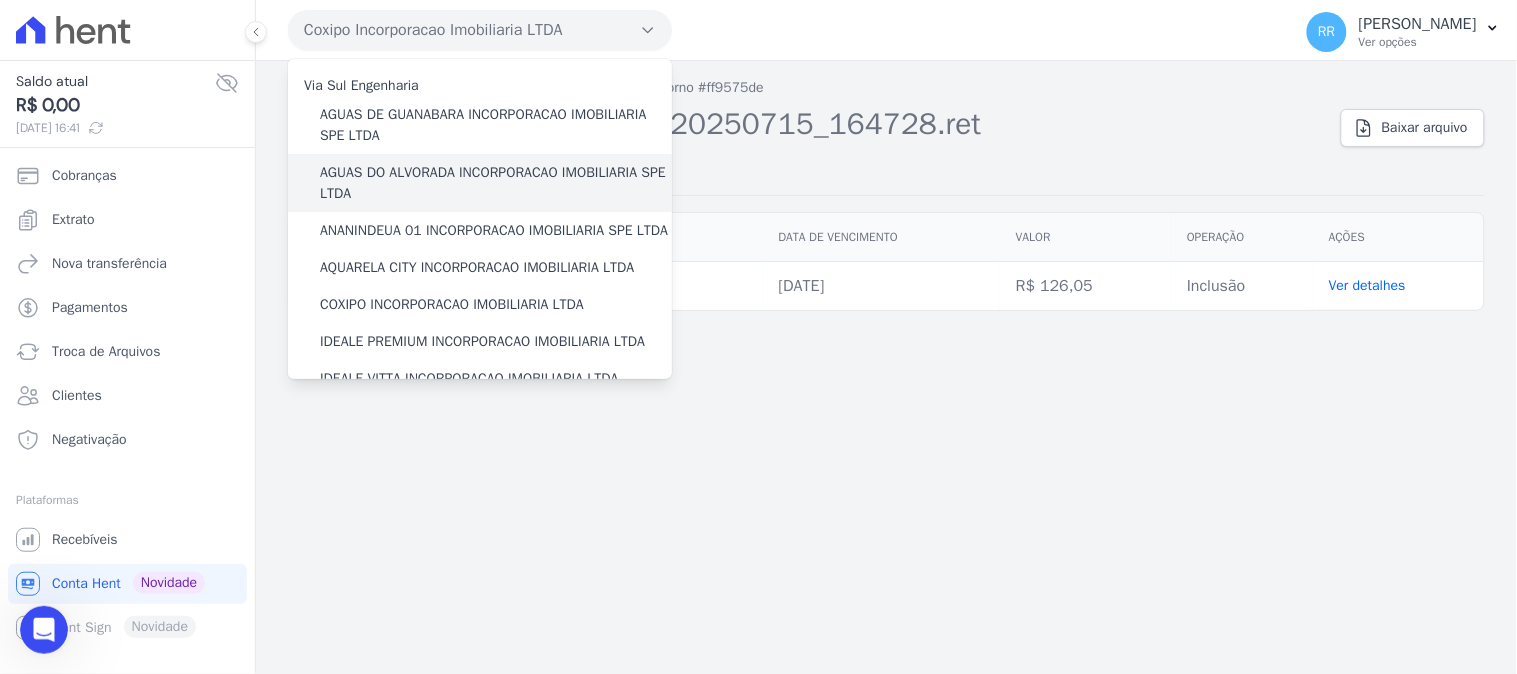 scroll, scrollTop: 111, scrollLeft: 0, axis: vertical 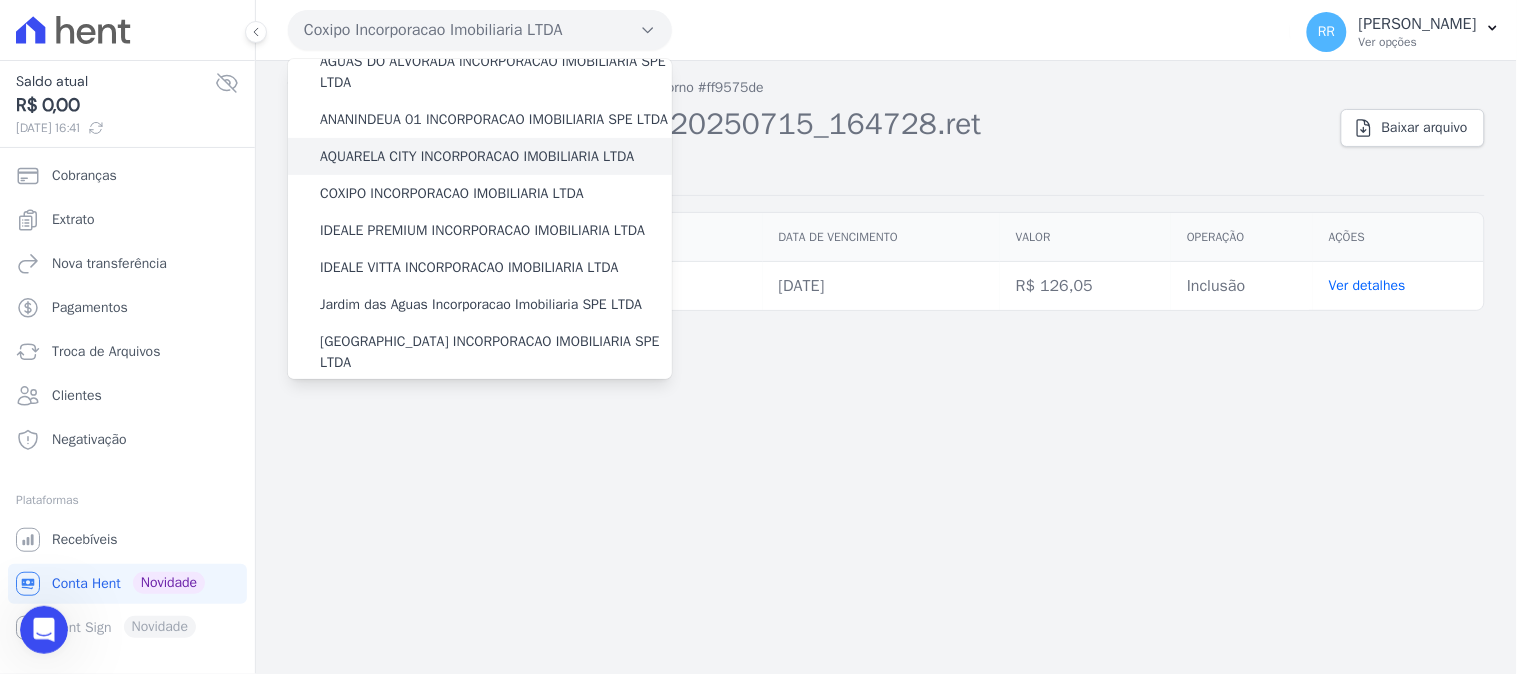 click on "AQUARELA CITY INCORPORACAO IMOBILIARIA LTDA" at bounding box center (477, 156) 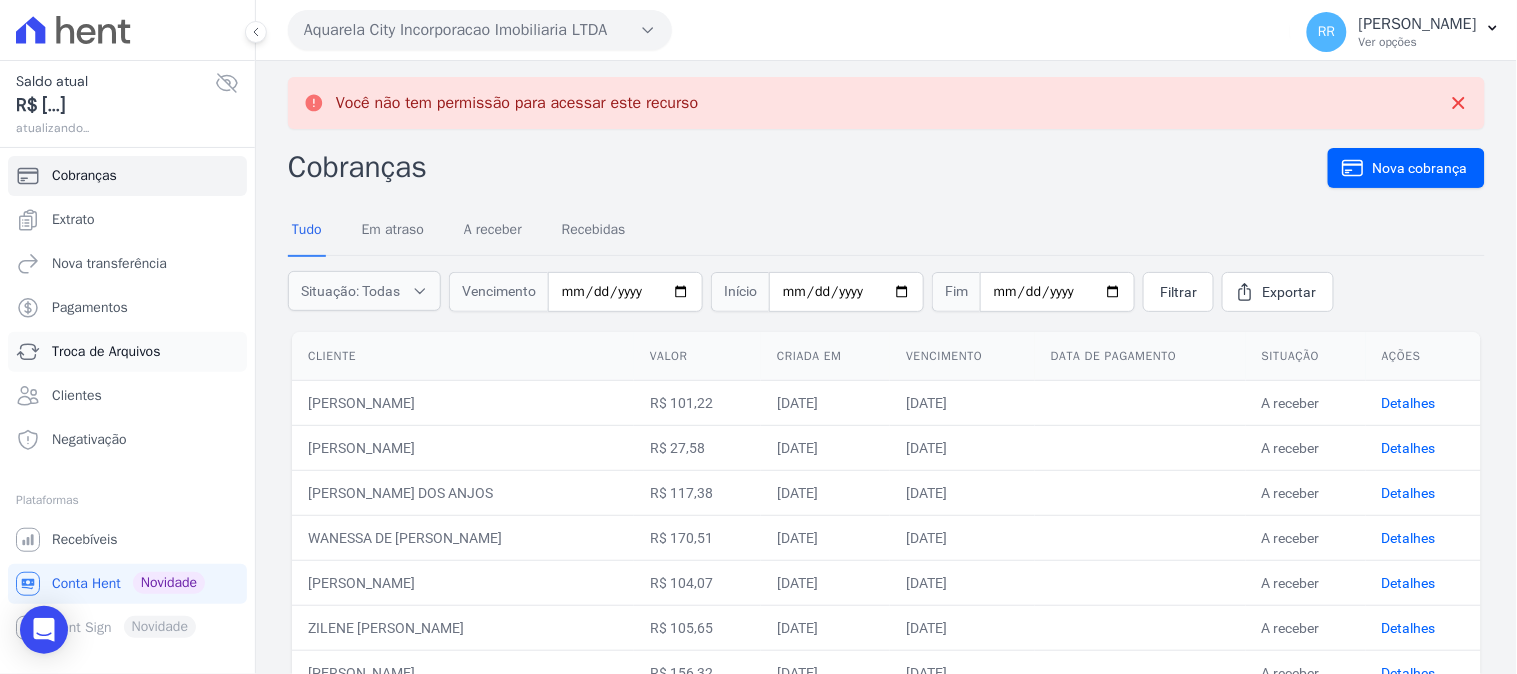 click on "Troca de Arquivos" at bounding box center (127, 352) 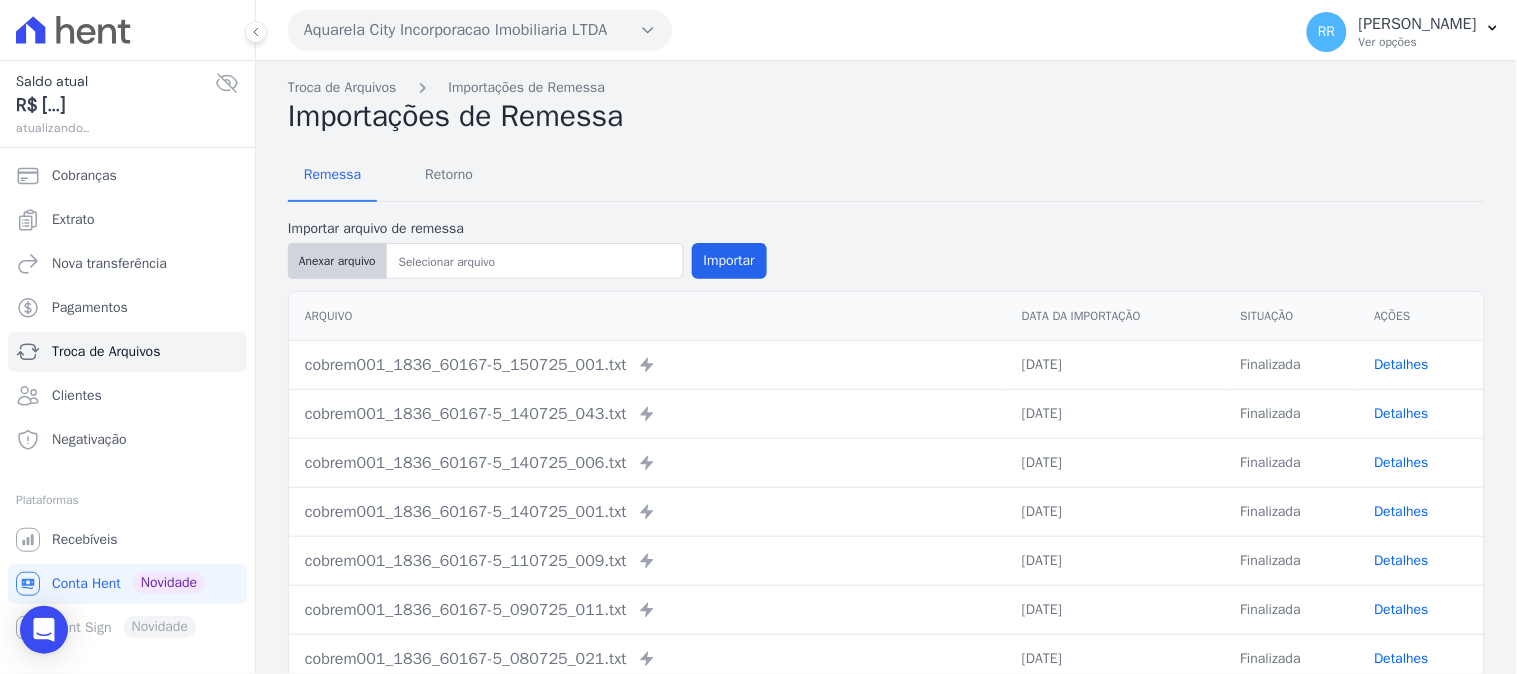 click on "Anexar arquivo" at bounding box center [337, 261] 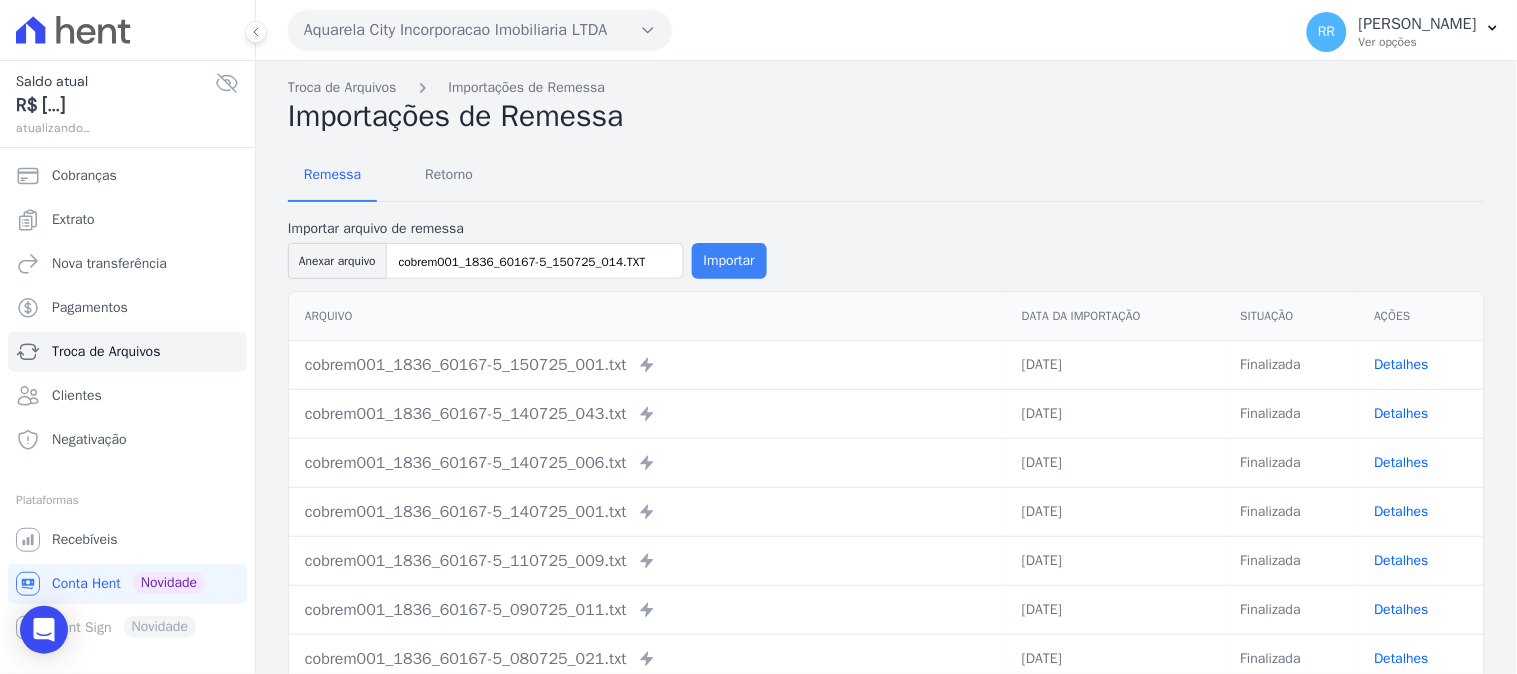click on "Importar" at bounding box center (729, 261) 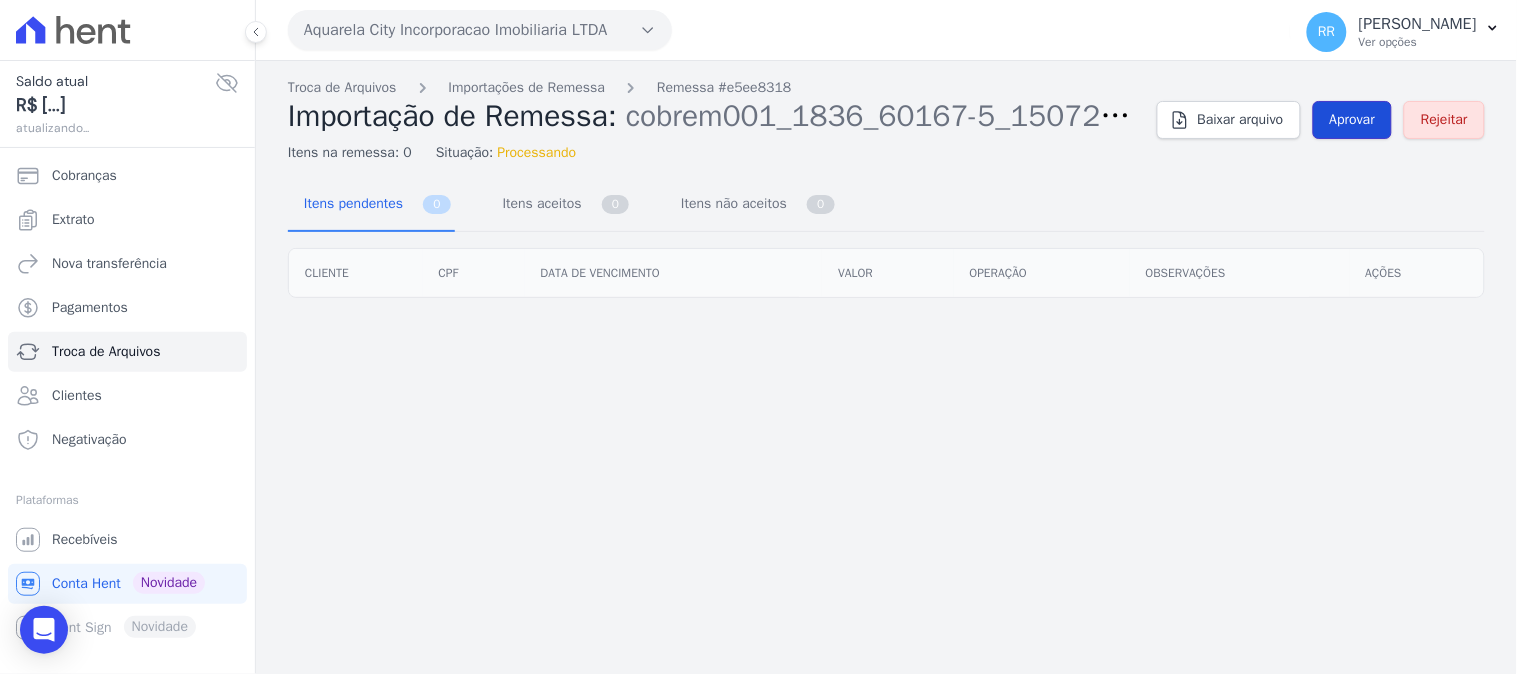 click on "Aprovar" at bounding box center [1353, 120] 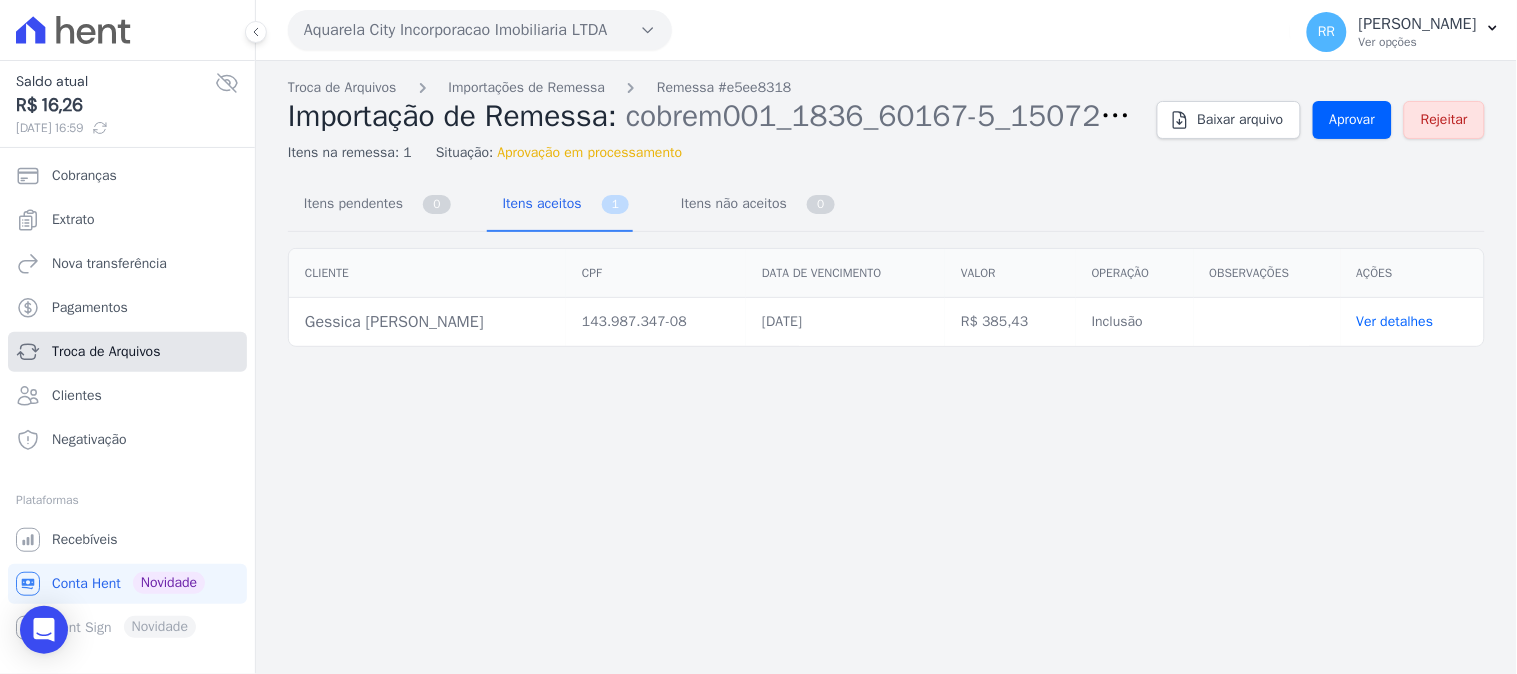 click on "Troca de Arquivos" at bounding box center (106, 352) 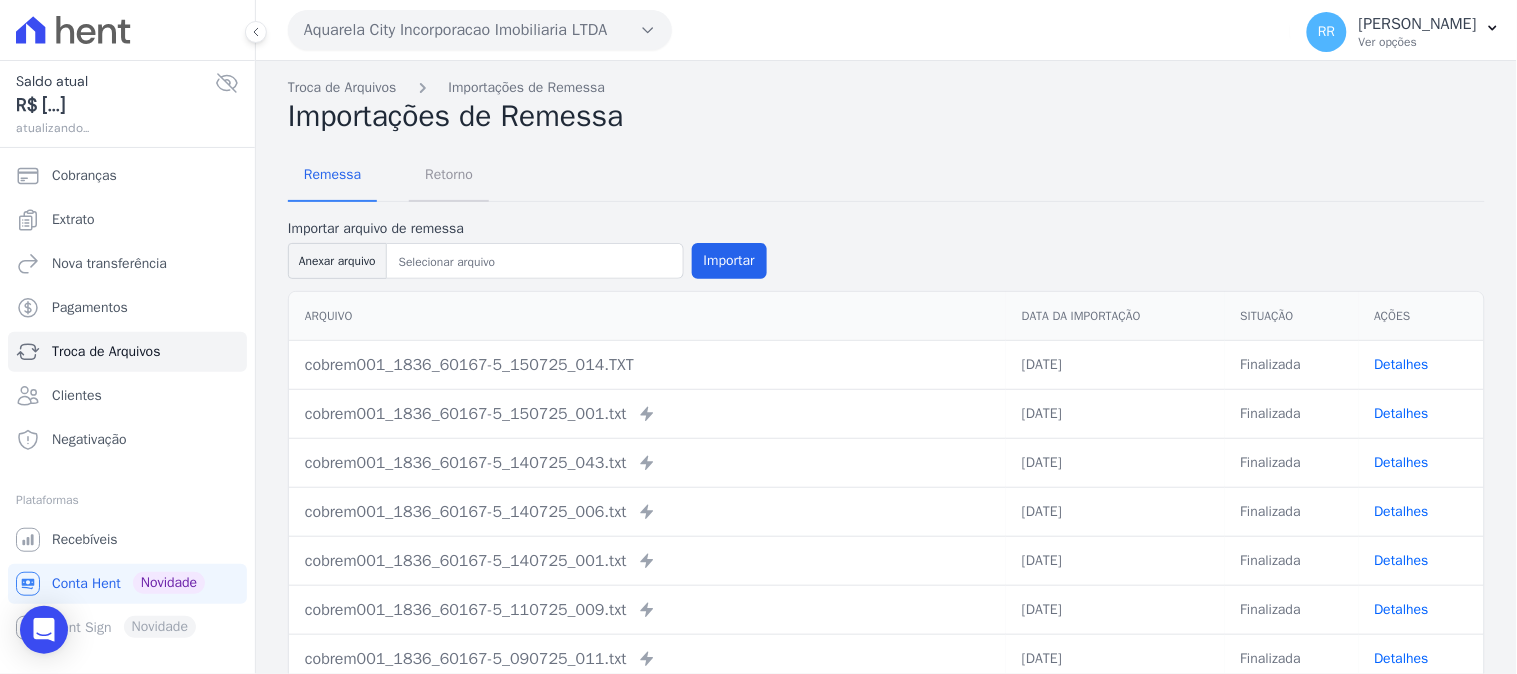 click on "Retorno" at bounding box center [449, 174] 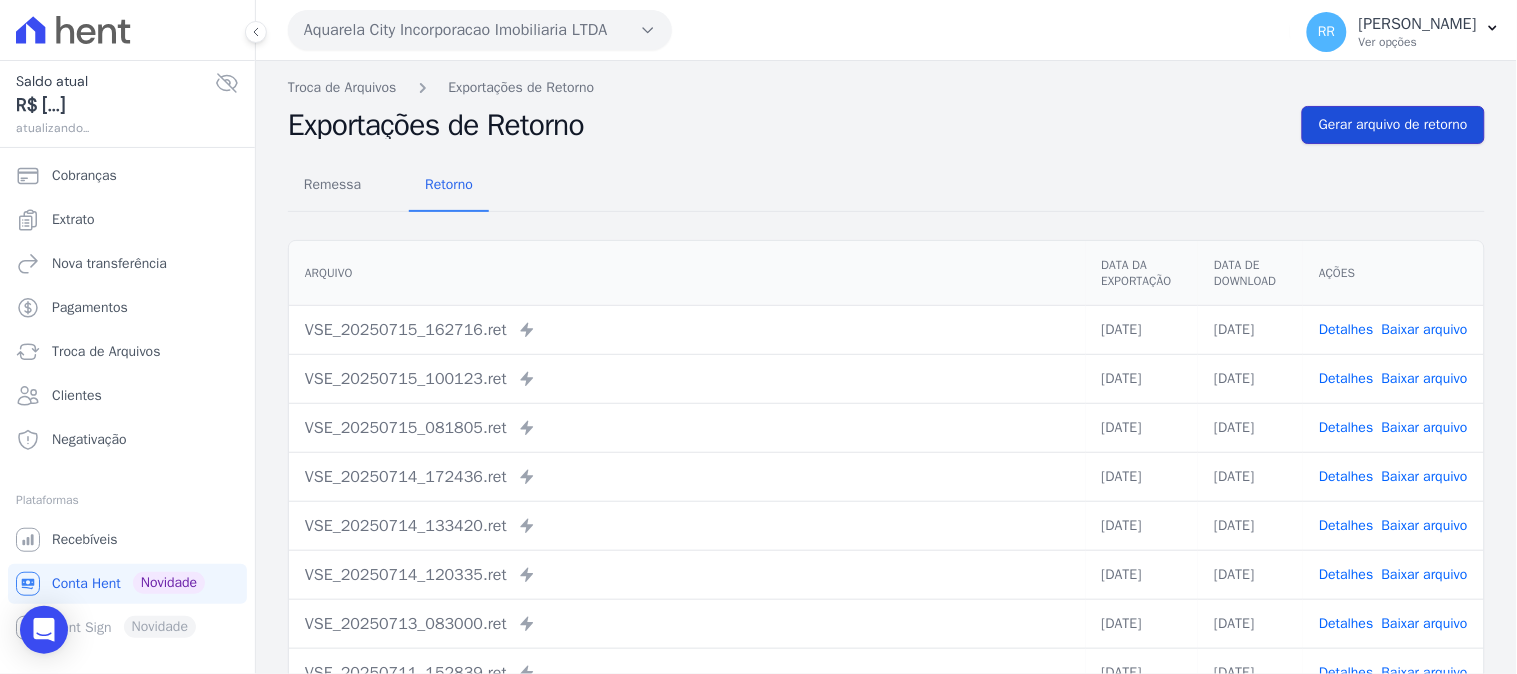 click on "Gerar arquivo de retorno" at bounding box center (1393, 125) 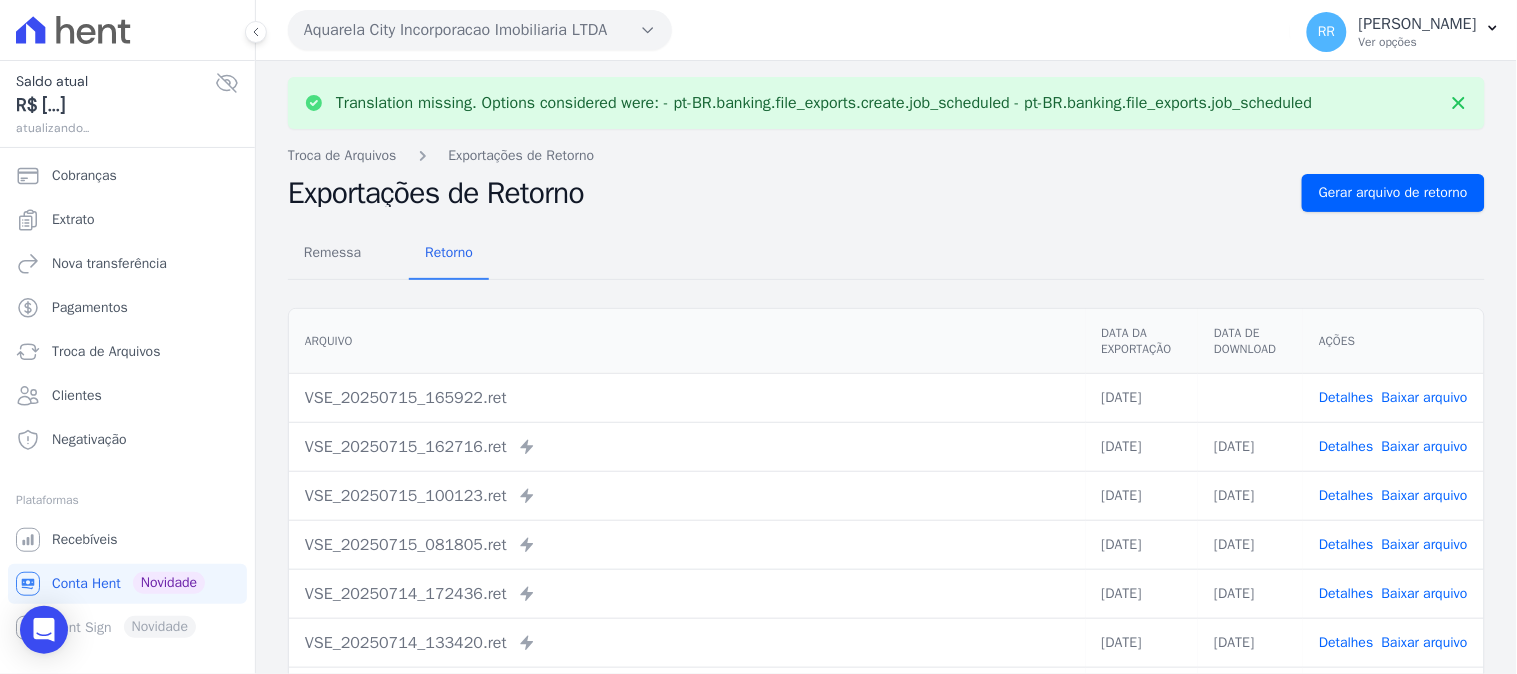 click on "Baixar arquivo" at bounding box center [1425, 397] 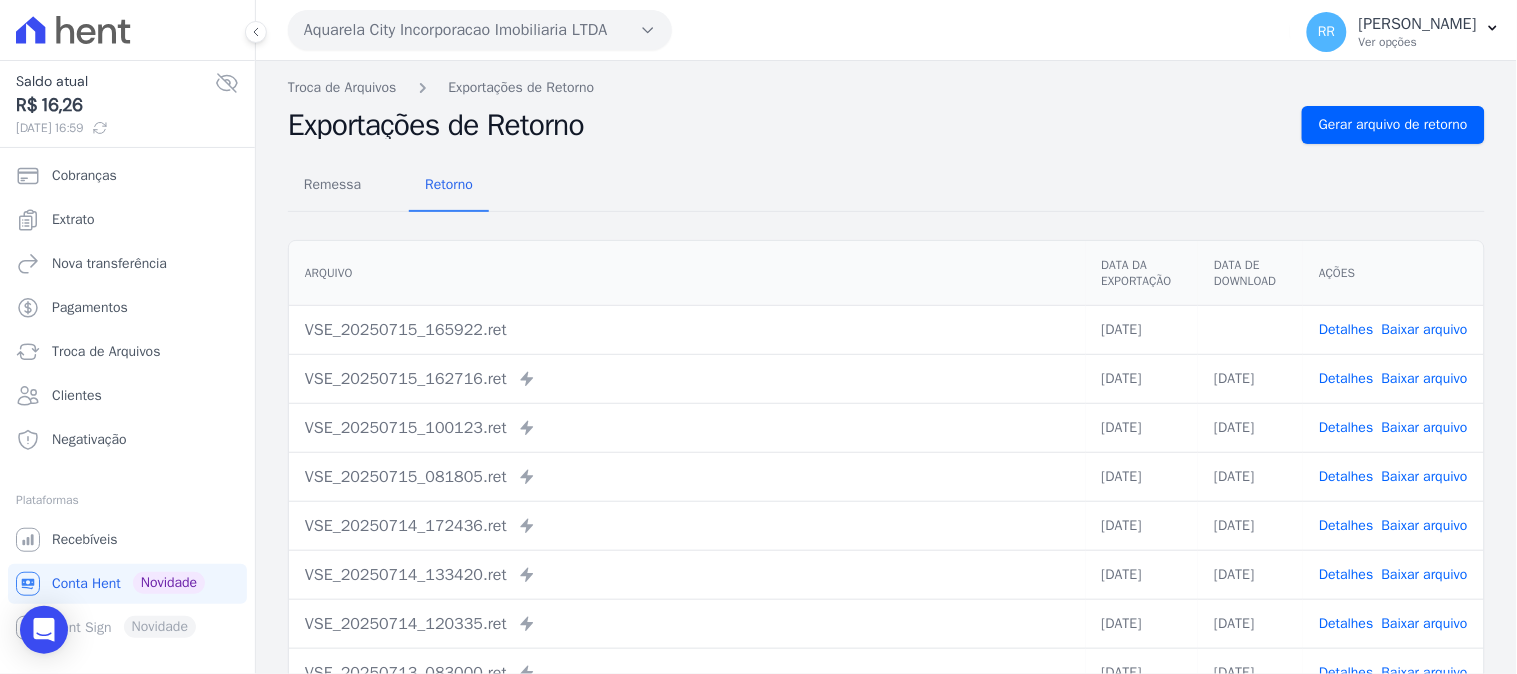 click on "Aquarela City Incorporacao Imobiliaria LTDA" at bounding box center [480, 30] 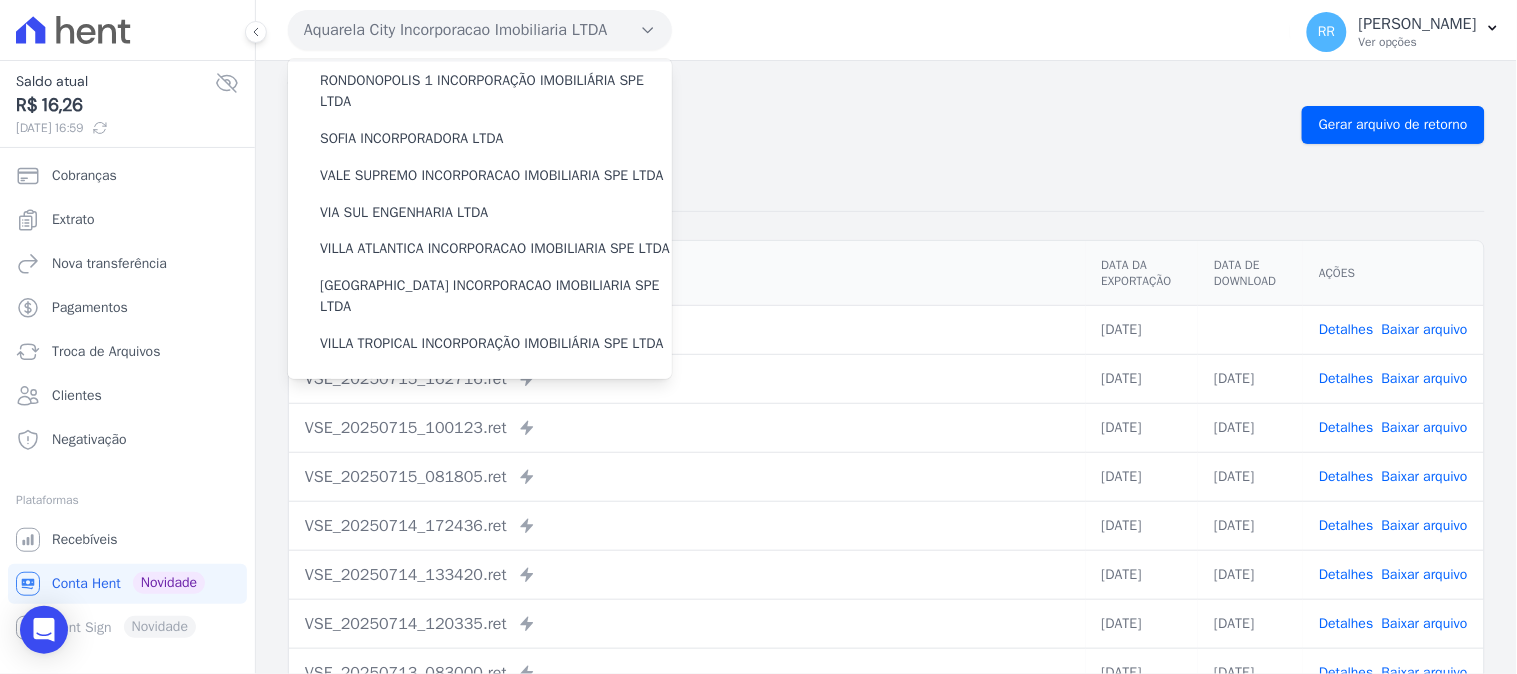 scroll, scrollTop: 782, scrollLeft: 0, axis: vertical 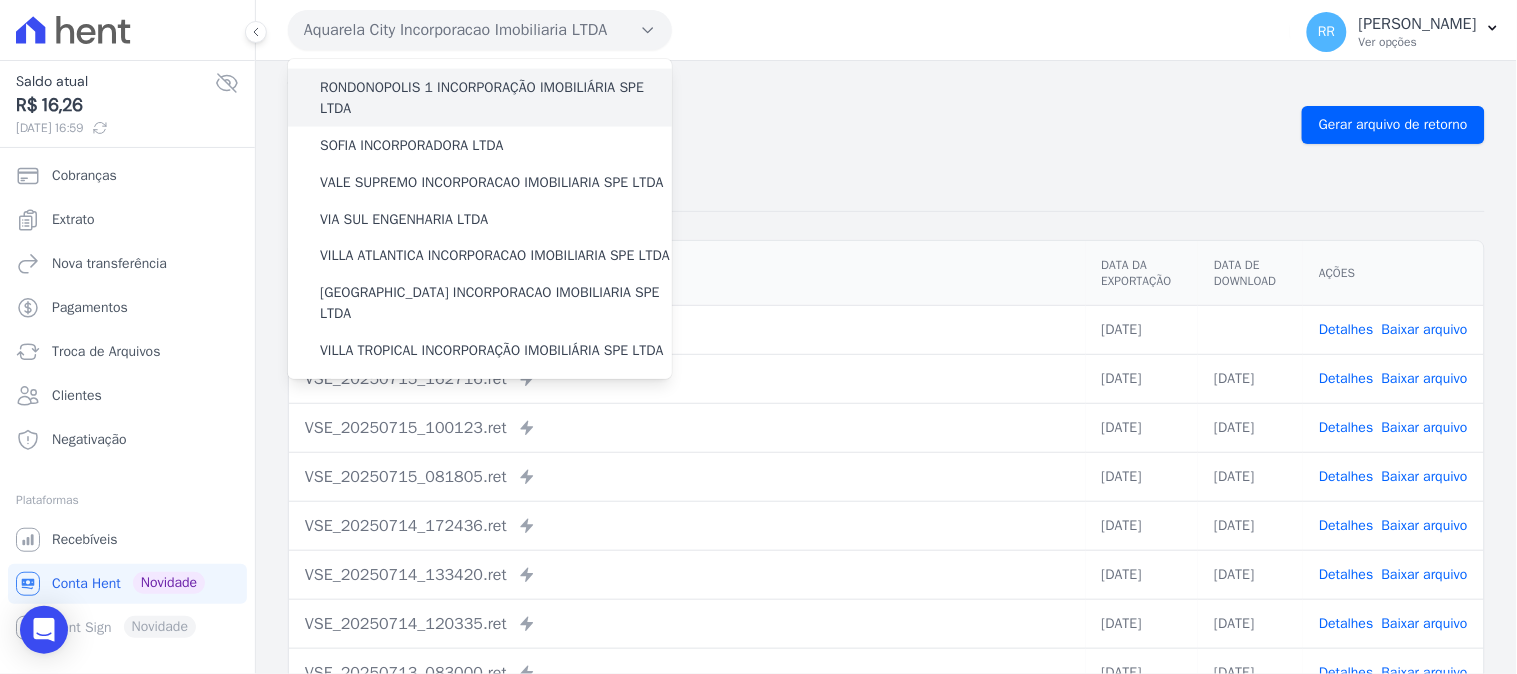 click on "RONDONOPOLIS 1 INCORPORAÇÃO IMOBILIÁRIA SPE LTDA" at bounding box center [496, 98] 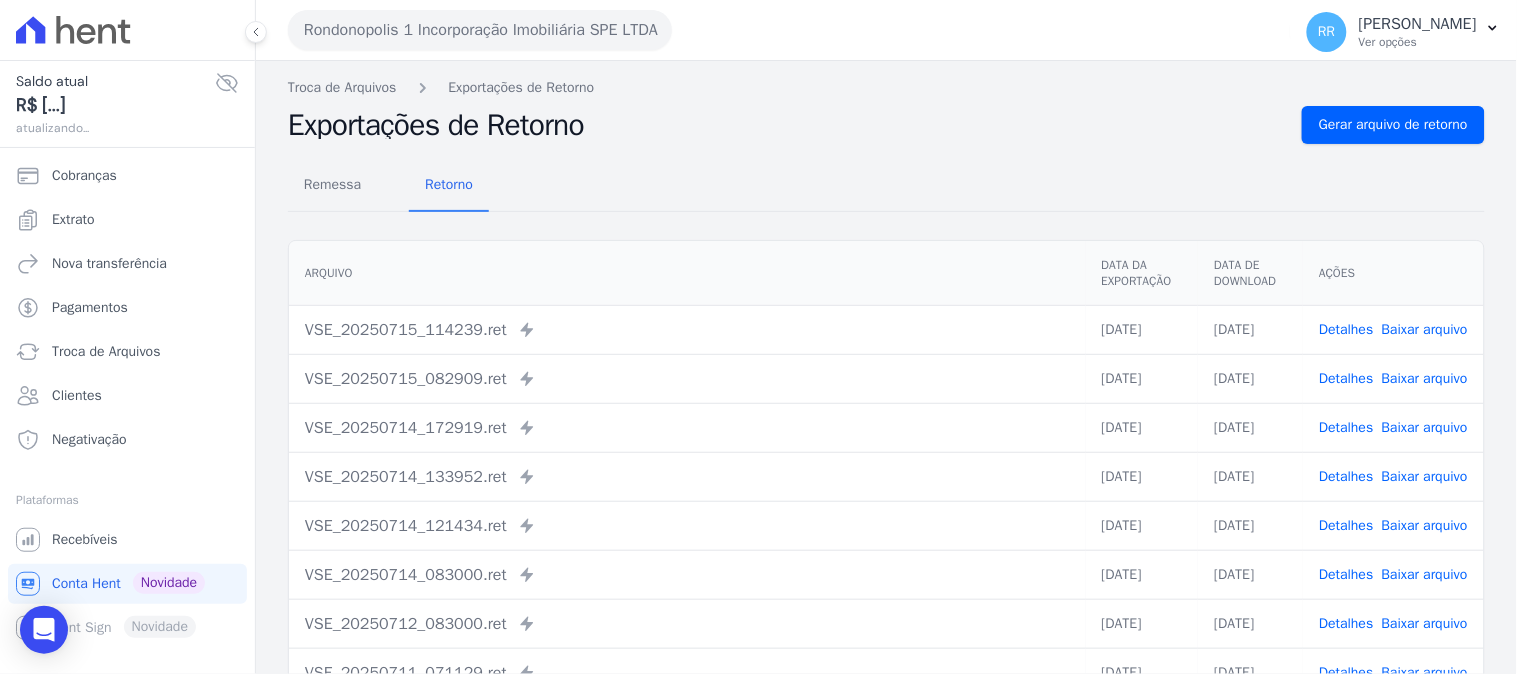 click on "Detalhes" at bounding box center (1346, 329) 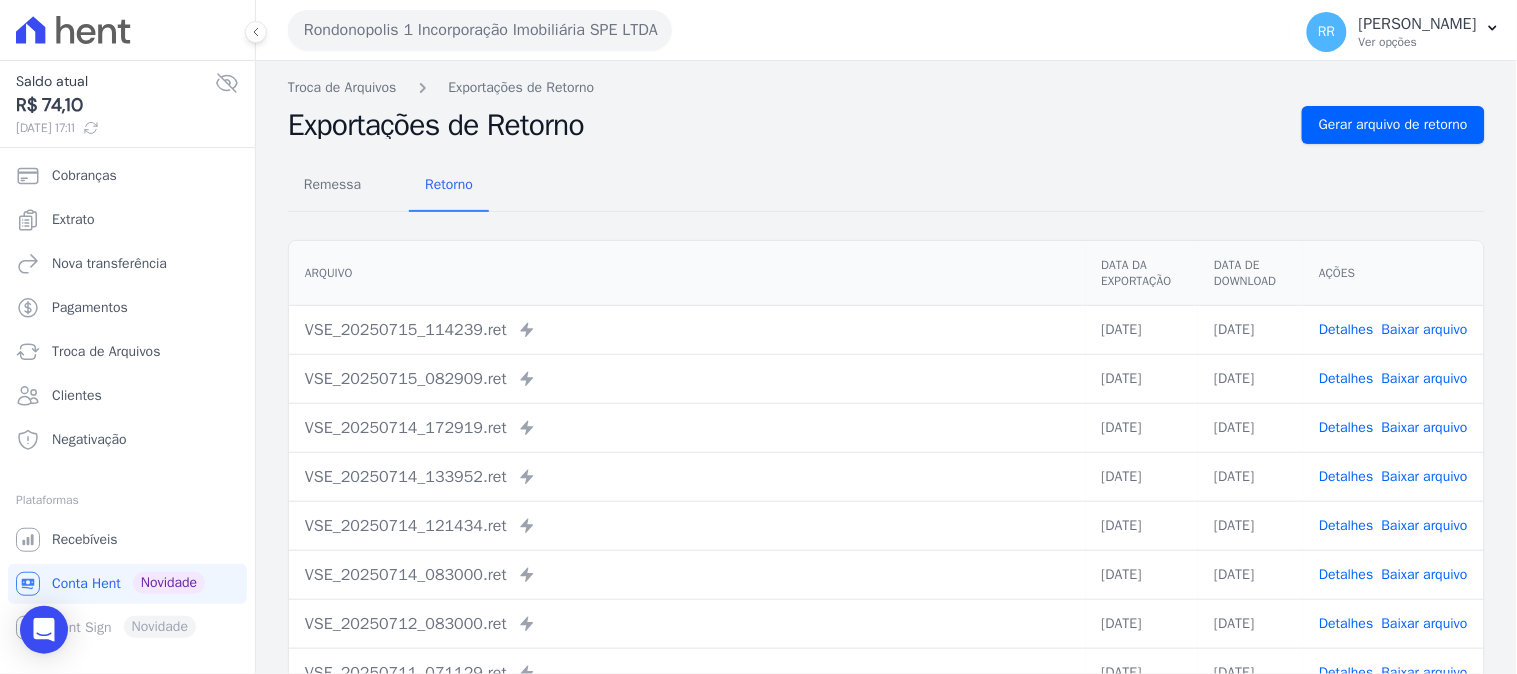 click on "Detalhes" at bounding box center [1346, 378] 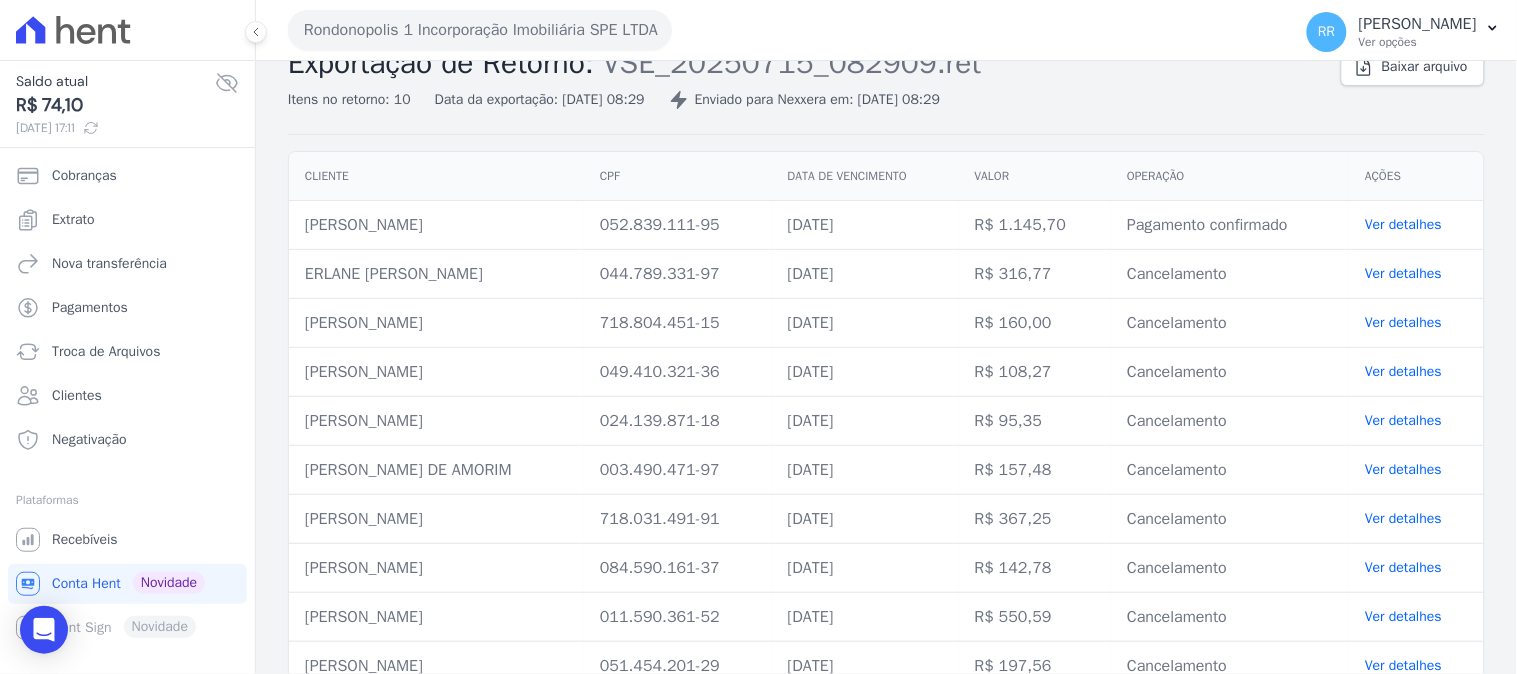 scroll, scrollTop: 95, scrollLeft: 0, axis: vertical 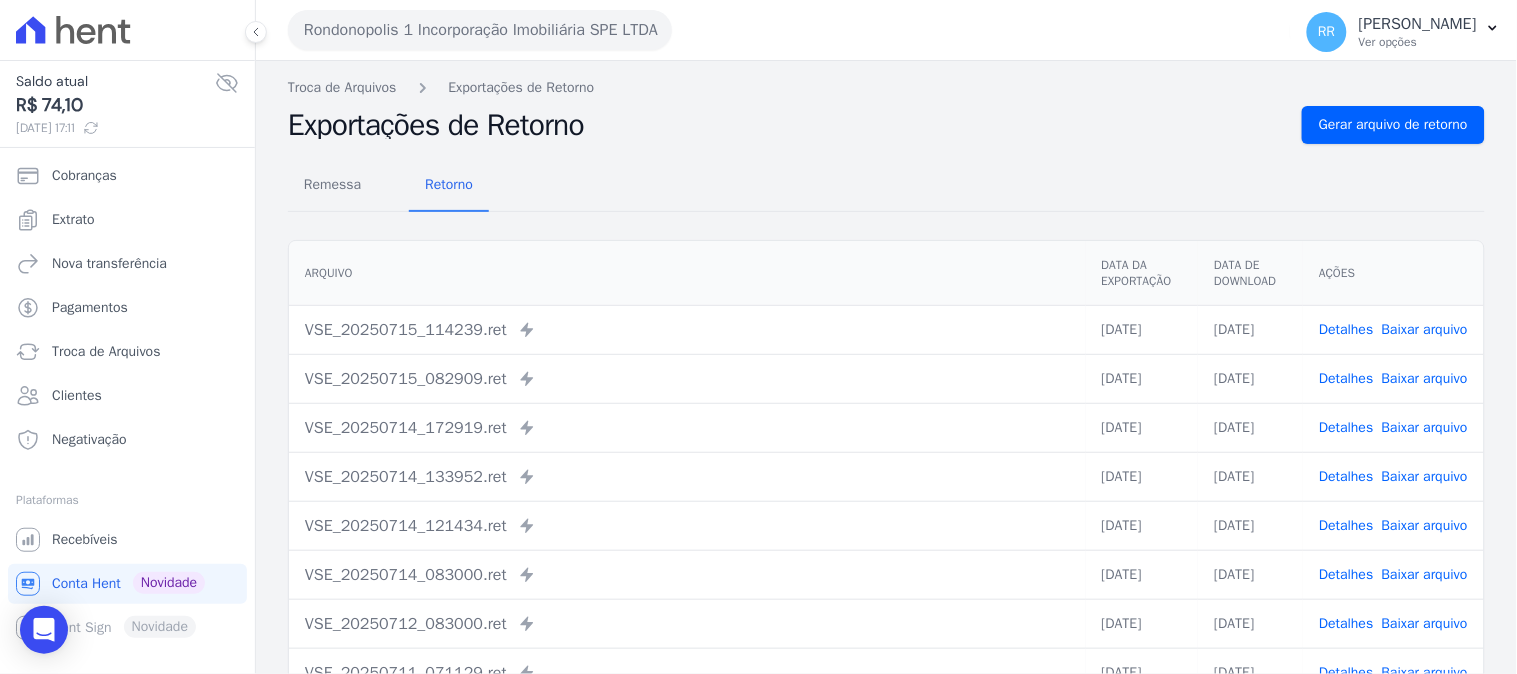 click on "Detalhes" at bounding box center [1346, 427] 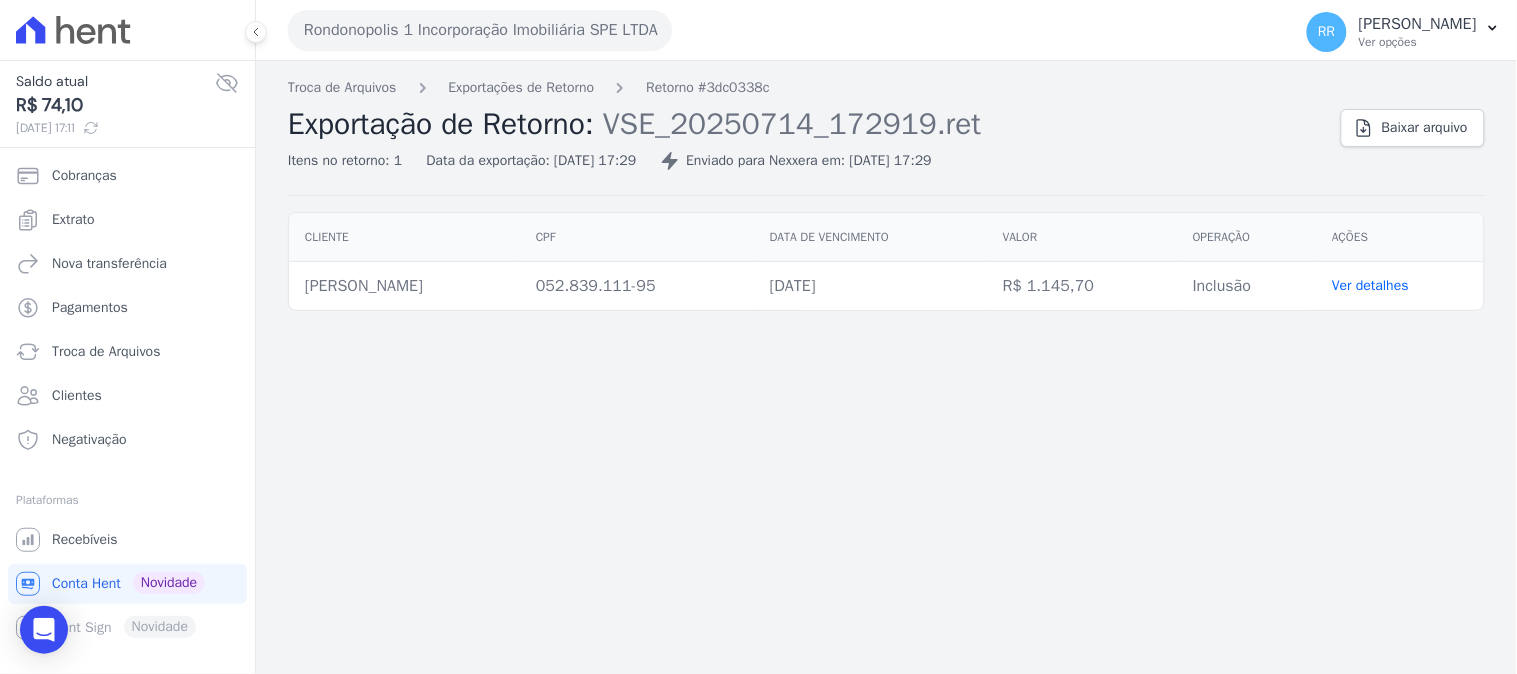 click on "Troca de Arquivos
Exportações de Retorno
Retorno
#3dc0338c
Exportação de Retorno:
VSE_20250714_172919.ret
Itens no retorno: 1
Data da exportação: [DATE] 17:29
Enviado para Nexxera em: [DATE] 17:29
Baixar arquivo
Cliente
CPF
Data de vencimento
[GEOGRAPHIC_DATA]" at bounding box center [886, 367] 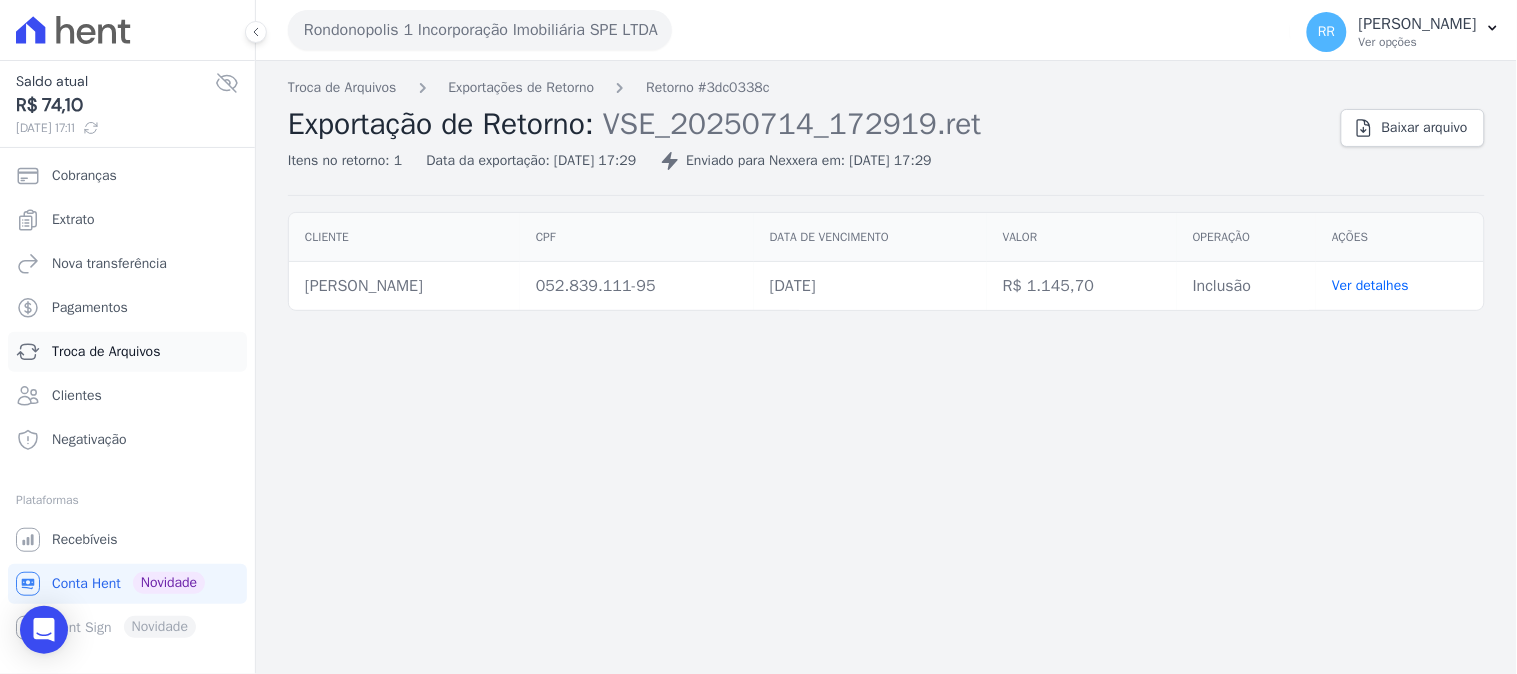 click on "Troca de Arquivos" at bounding box center (106, 352) 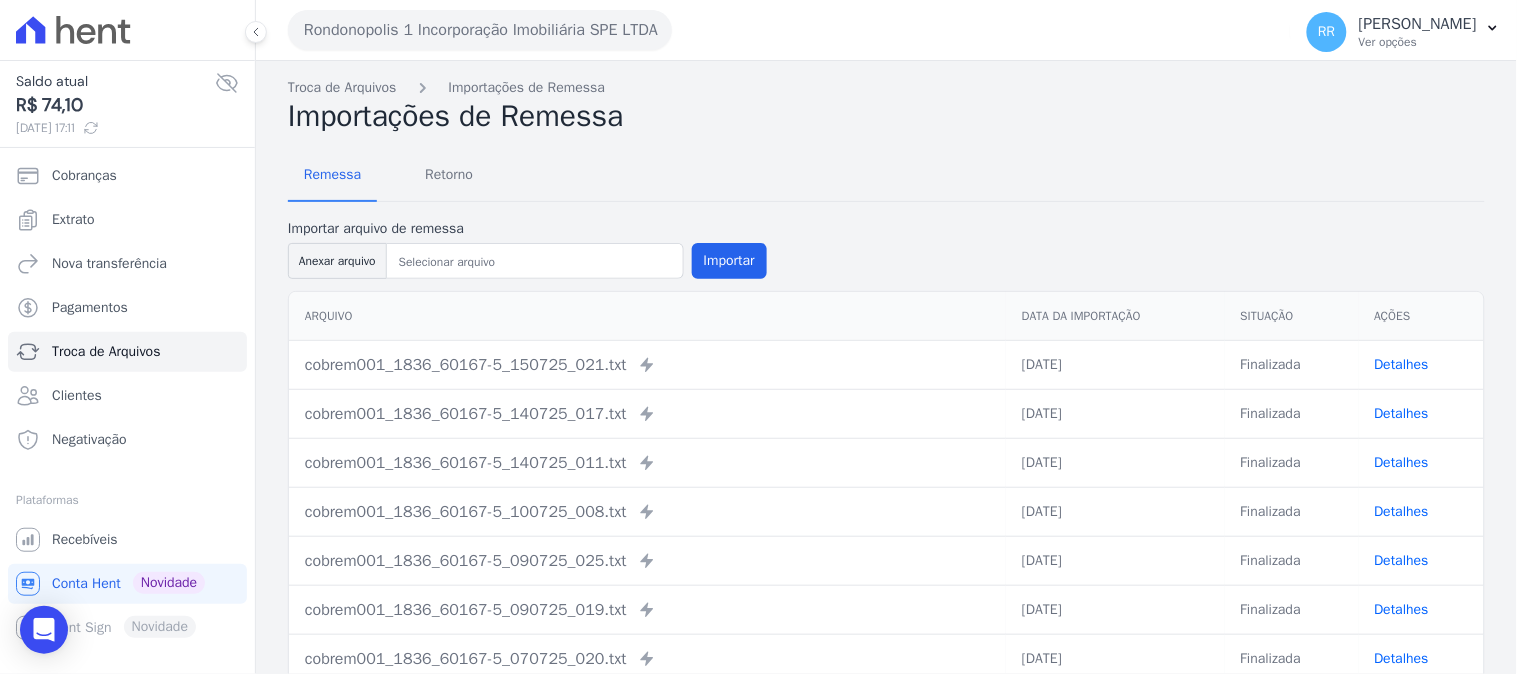 click on "Detalhes" at bounding box center (1402, 364) 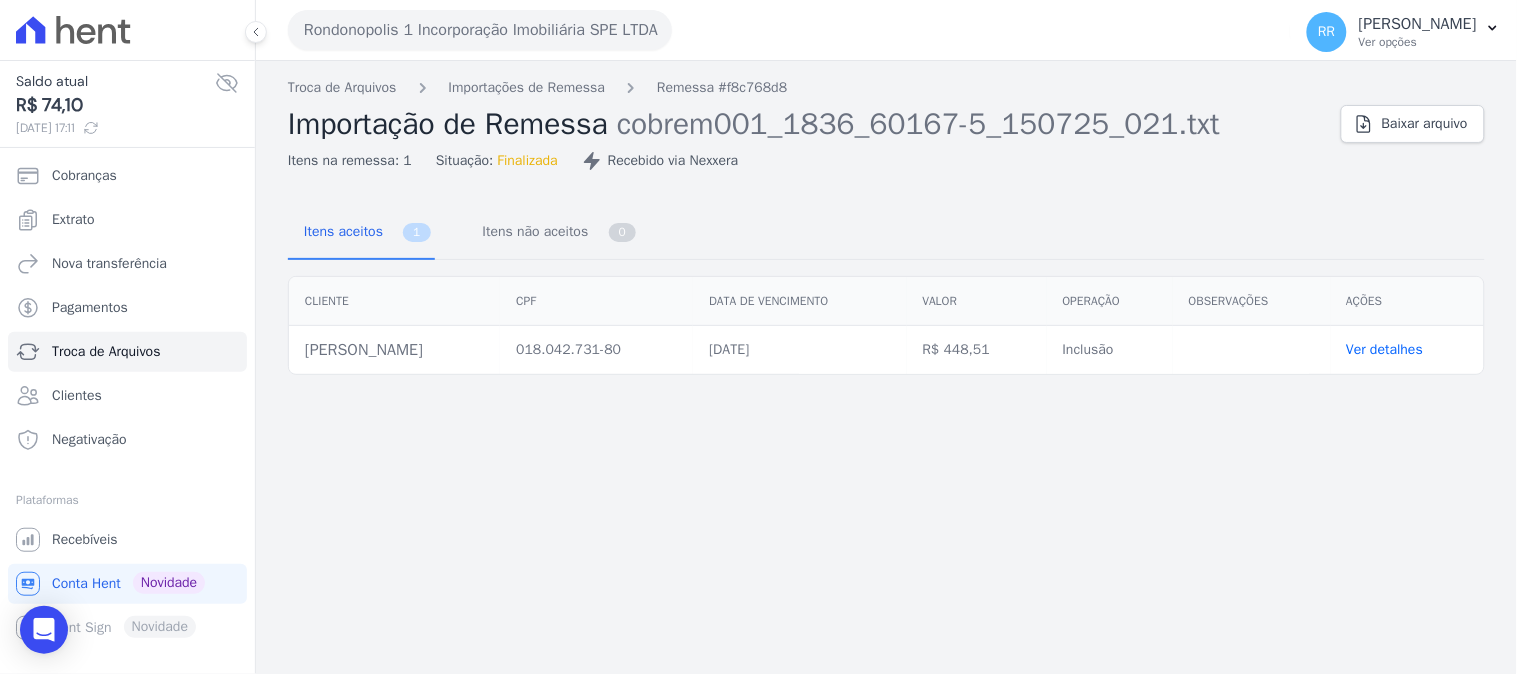 click on "Ver detalhes" at bounding box center (1385, 349) 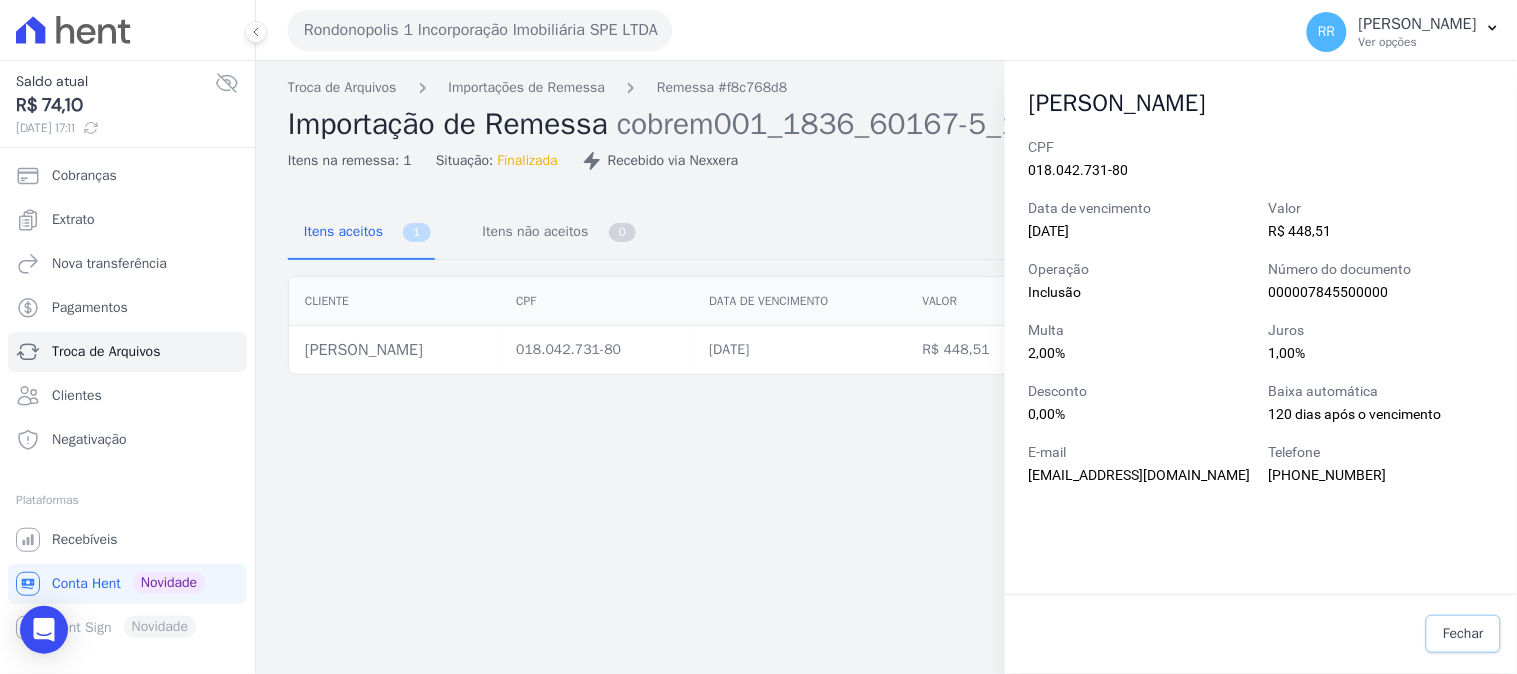 click on "Fechar" at bounding box center (1463, 634) 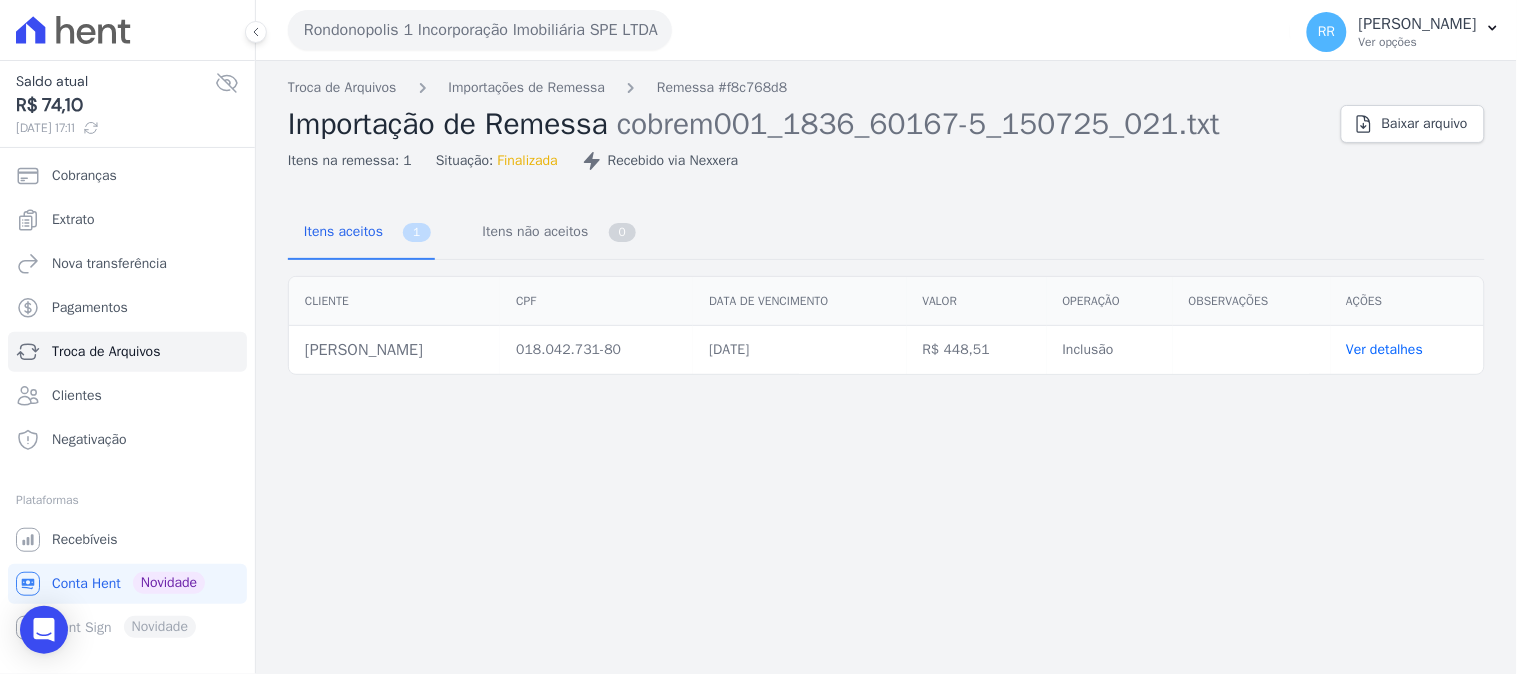 click on "[PERSON_NAME]" at bounding box center (394, 350) 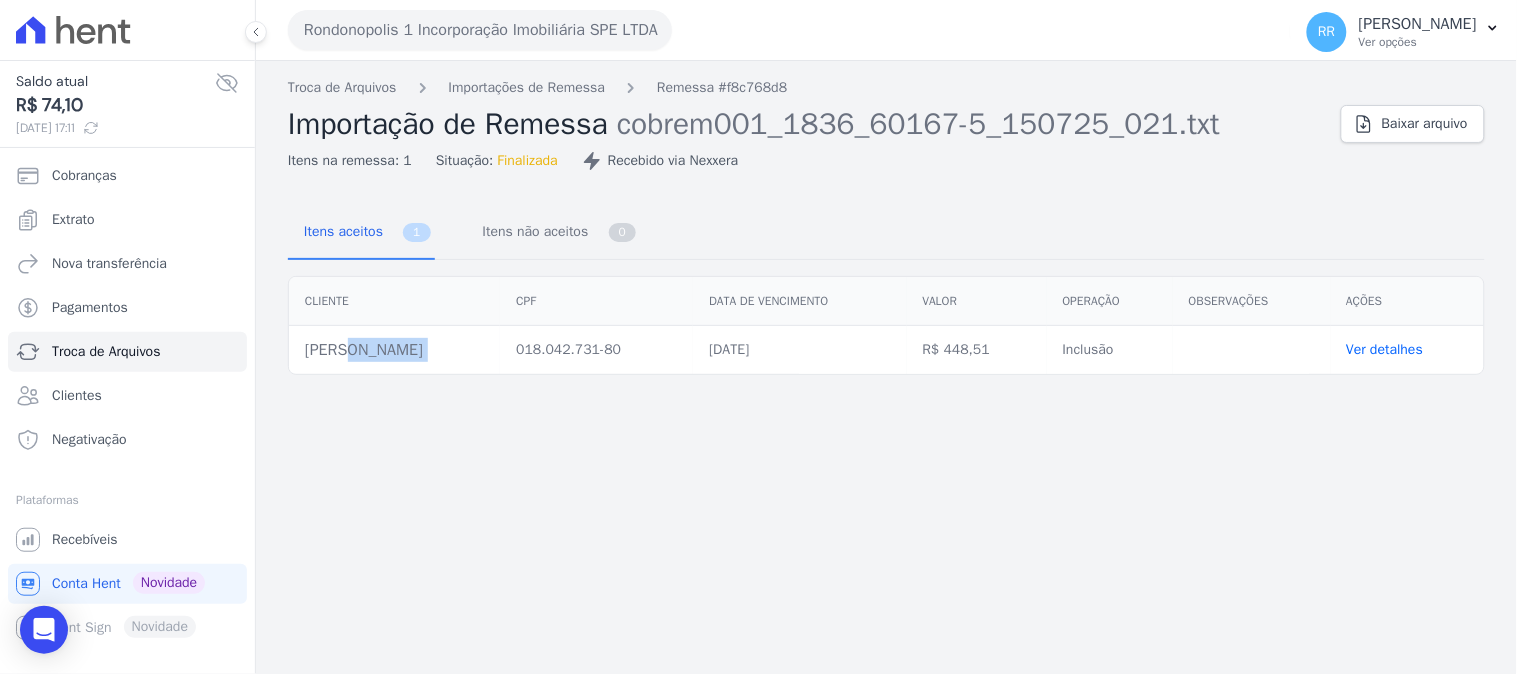 click on "[PERSON_NAME]" at bounding box center [394, 350] 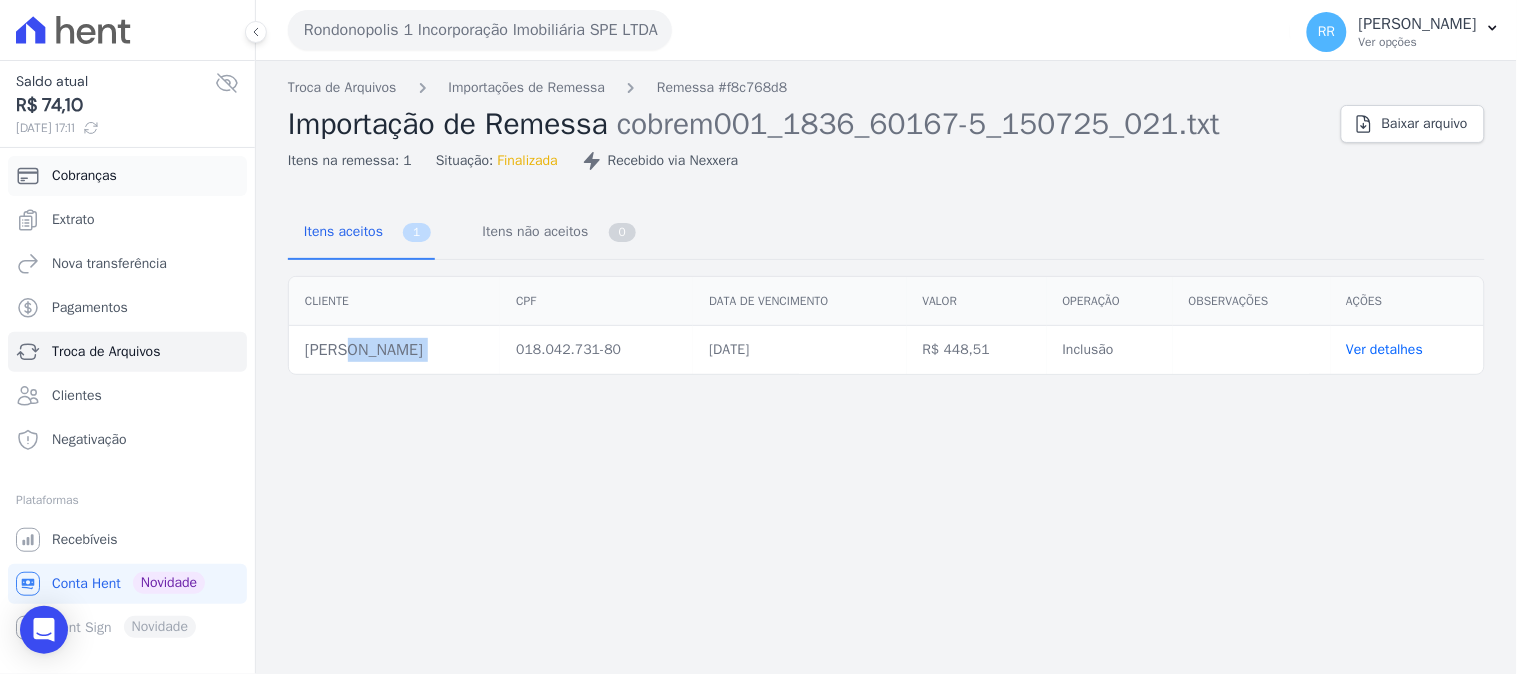 click on "Cobranças" at bounding box center (127, 176) 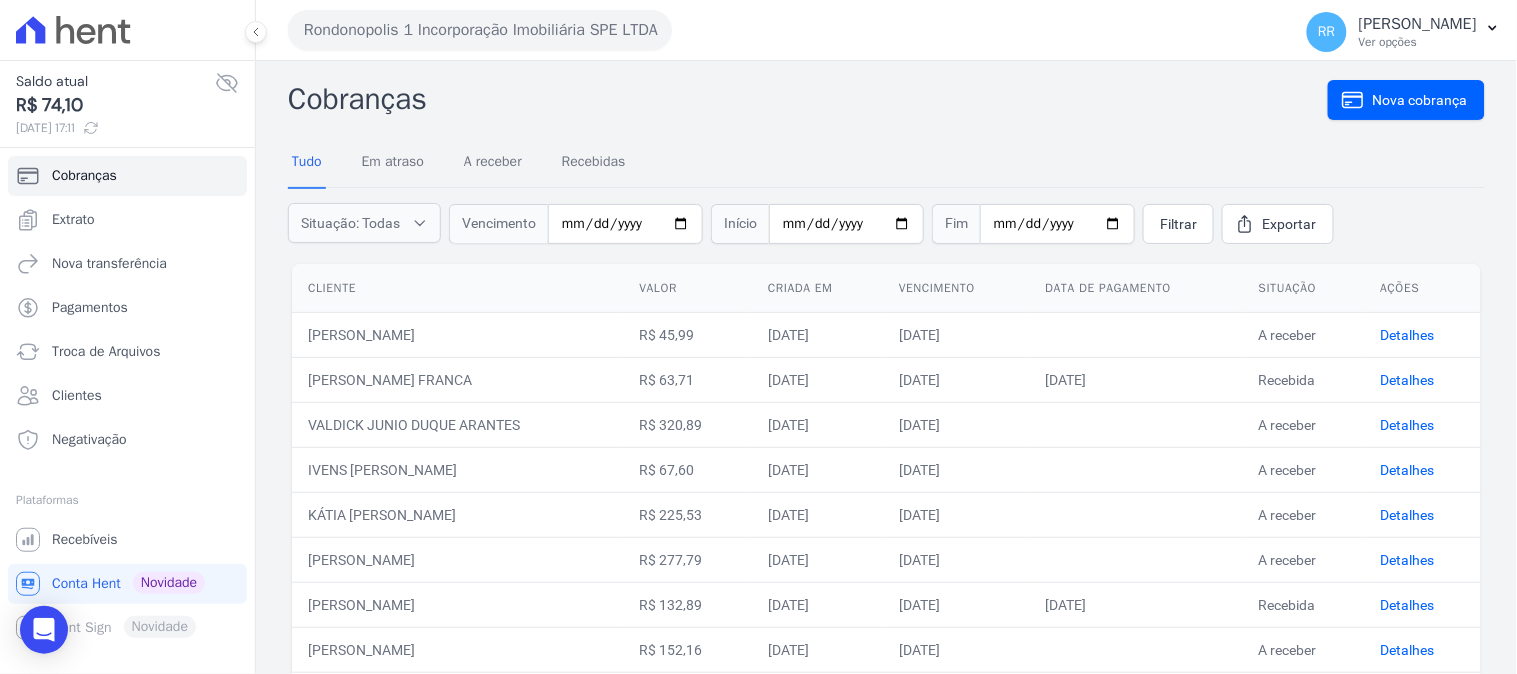 scroll, scrollTop: 777, scrollLeft: 0, axis: vertical 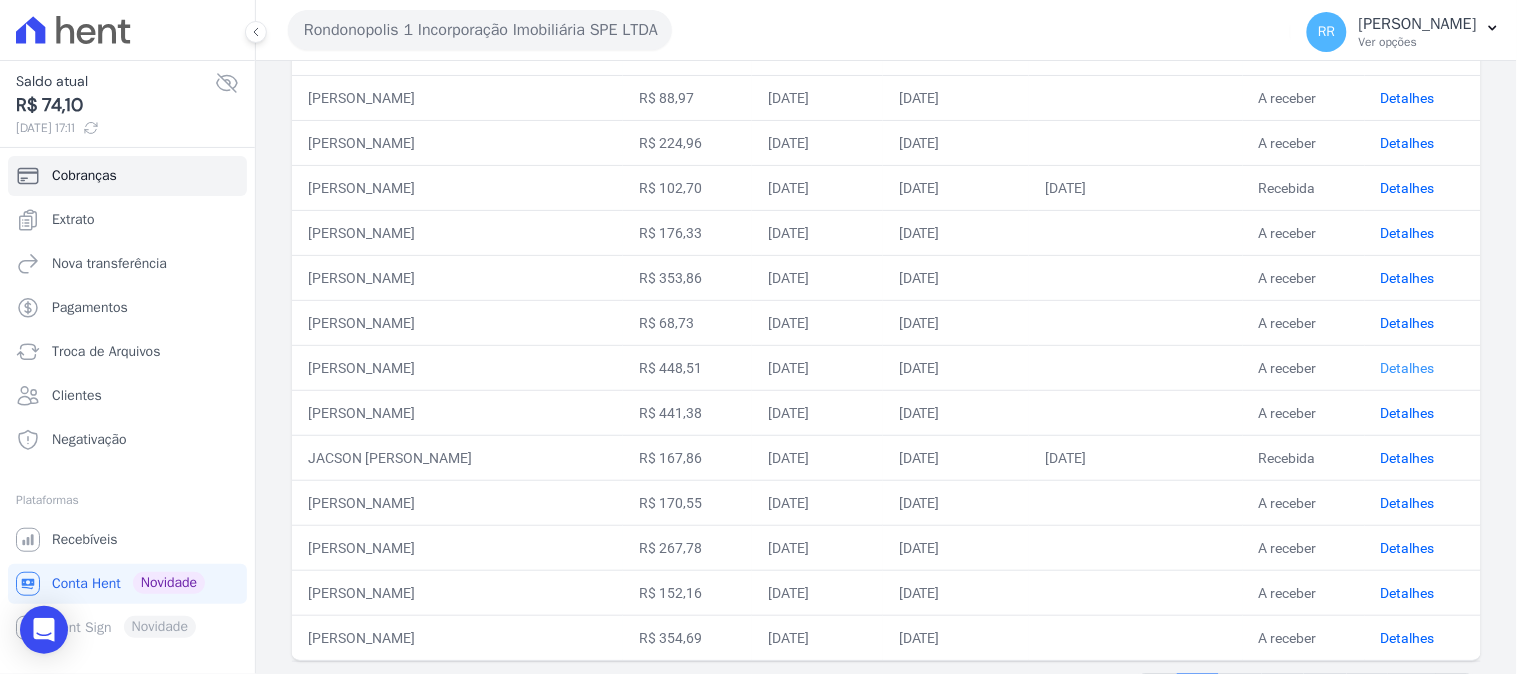 click on "Detalhes" at bounding box center [1408, 368] 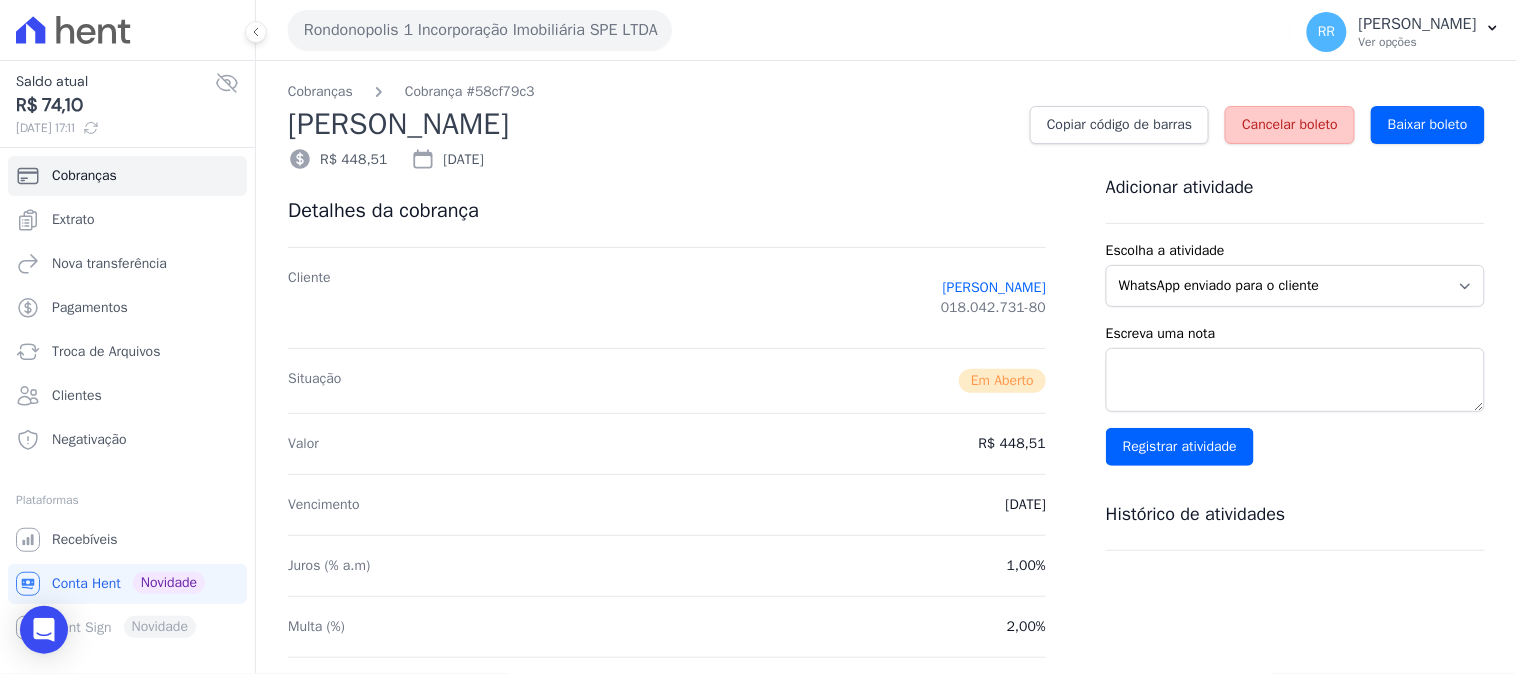 click on "Cancelar boleto" at bounding box center [1290, 125] 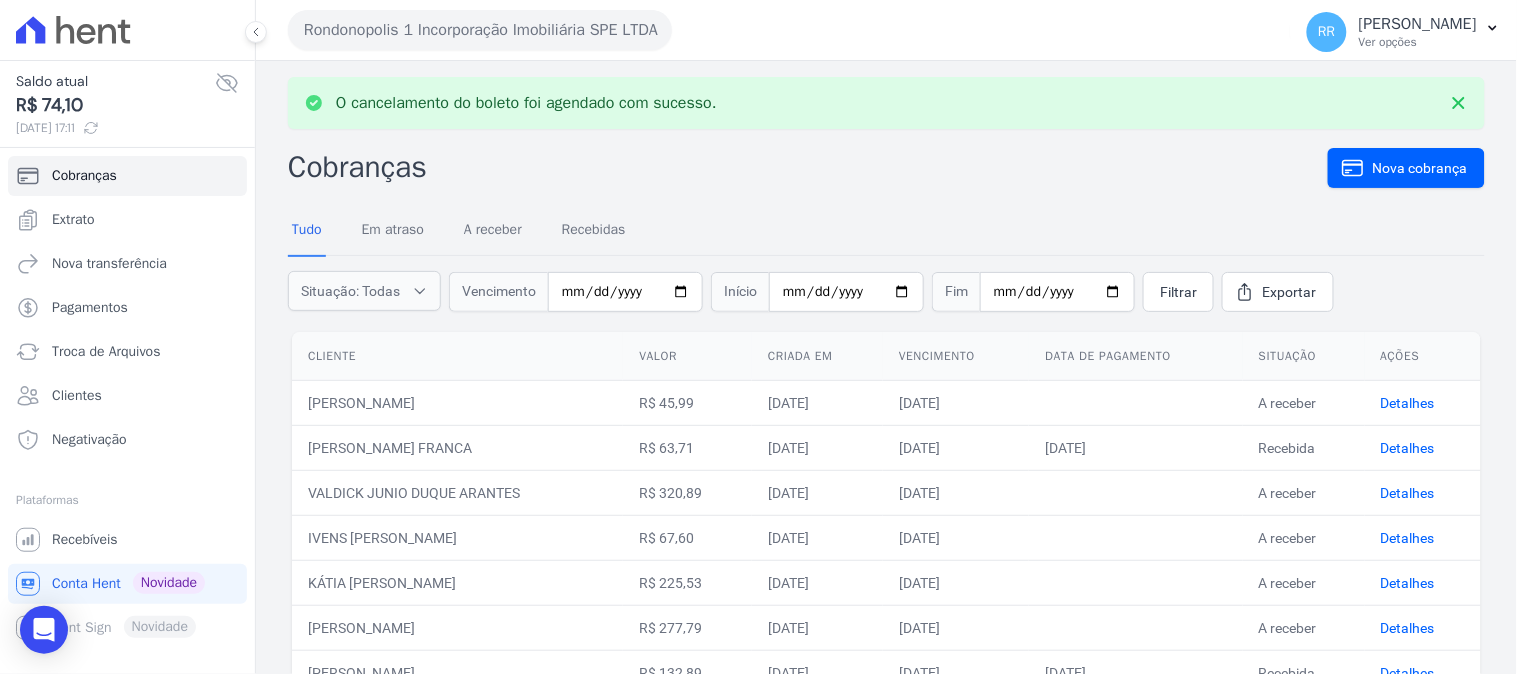 click on "[DATE]" at bounding box center (817, 492) 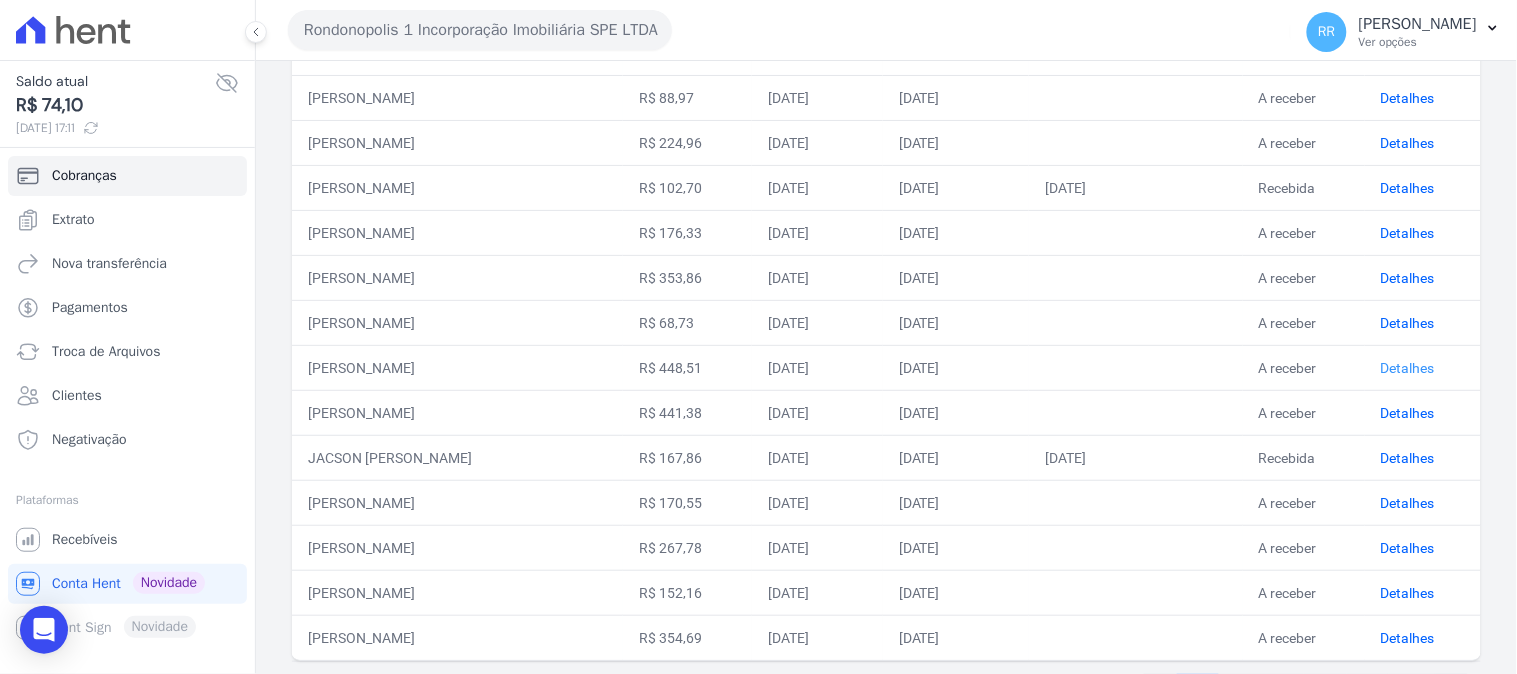 click on "Detalhes" at bounding box center [1408, 368] 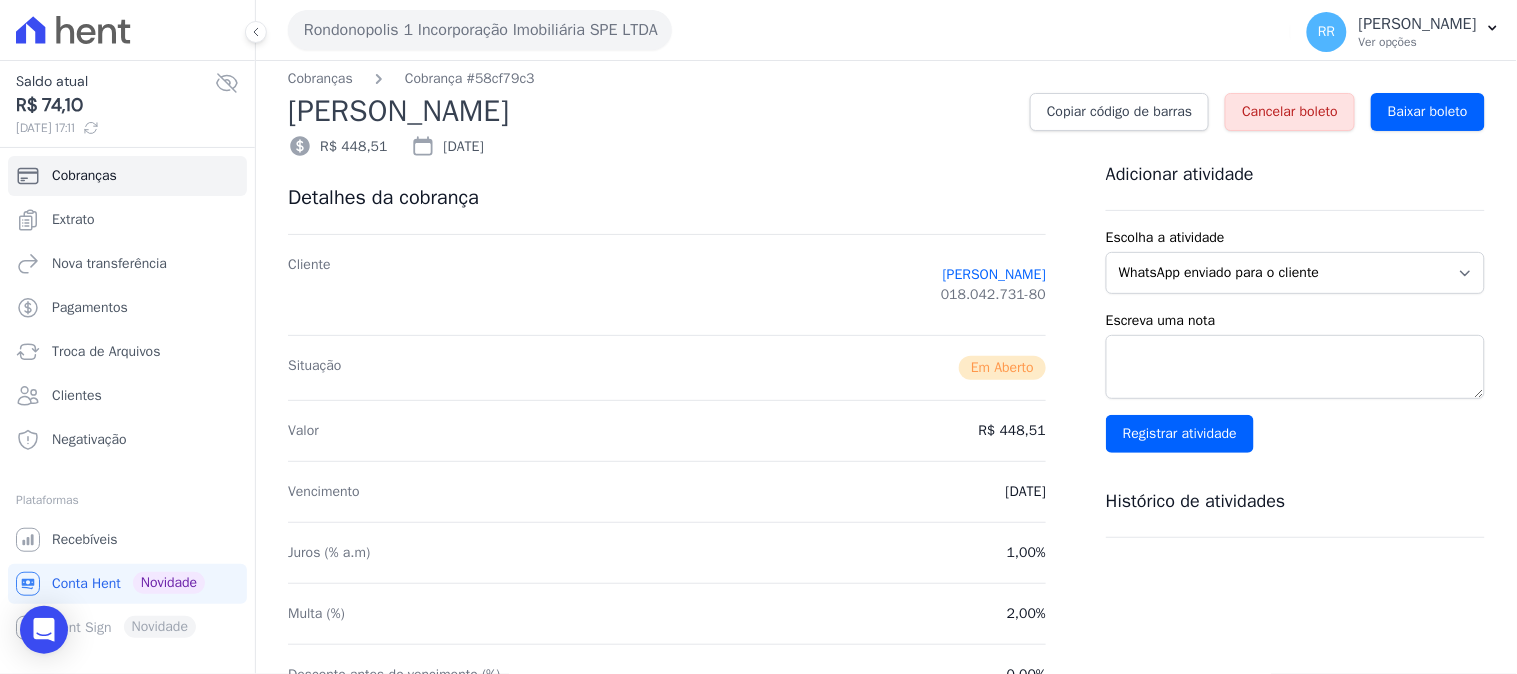 scroll, scrollTop: 0, scrollLeft: 0, axis: both 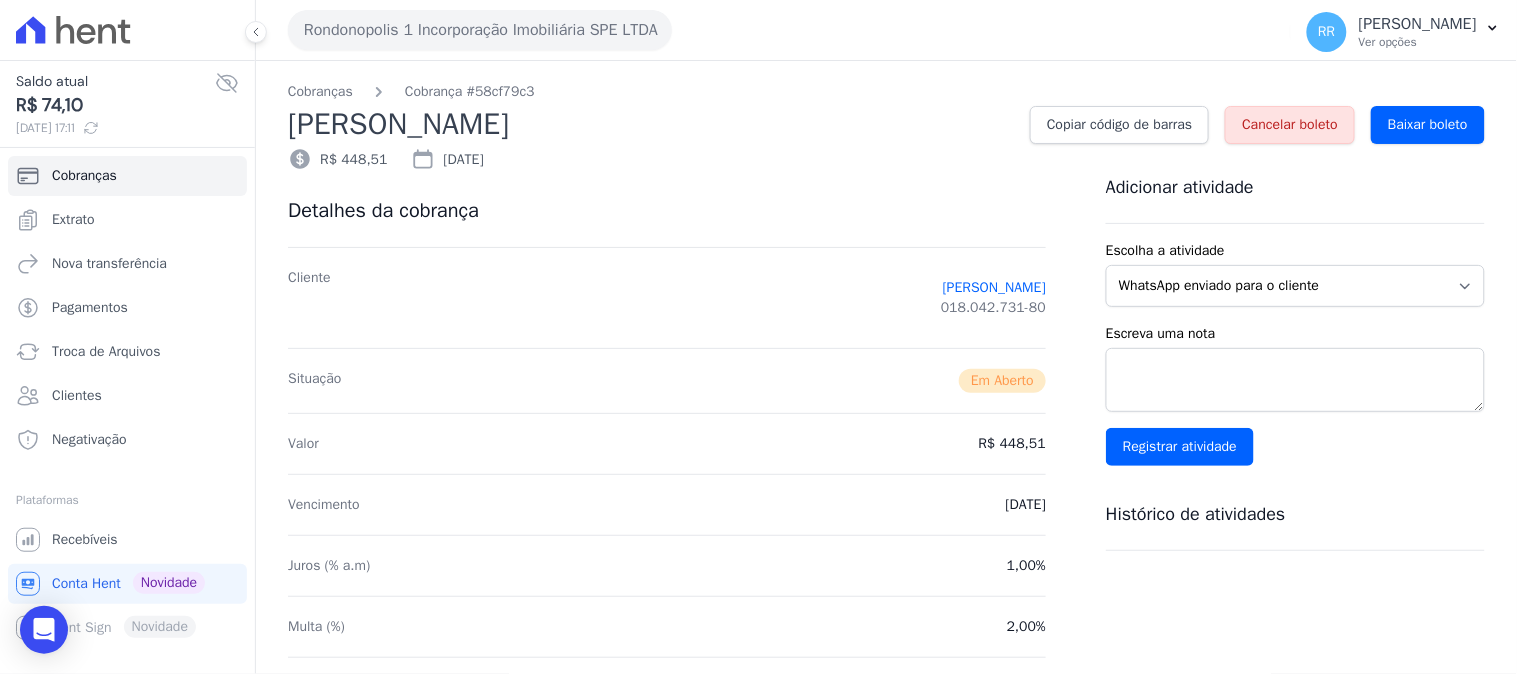 drag, startPoint x: 1262, startPoint y: 118, endPoint x: 857, endPoint y: 65, distance: 408.4532 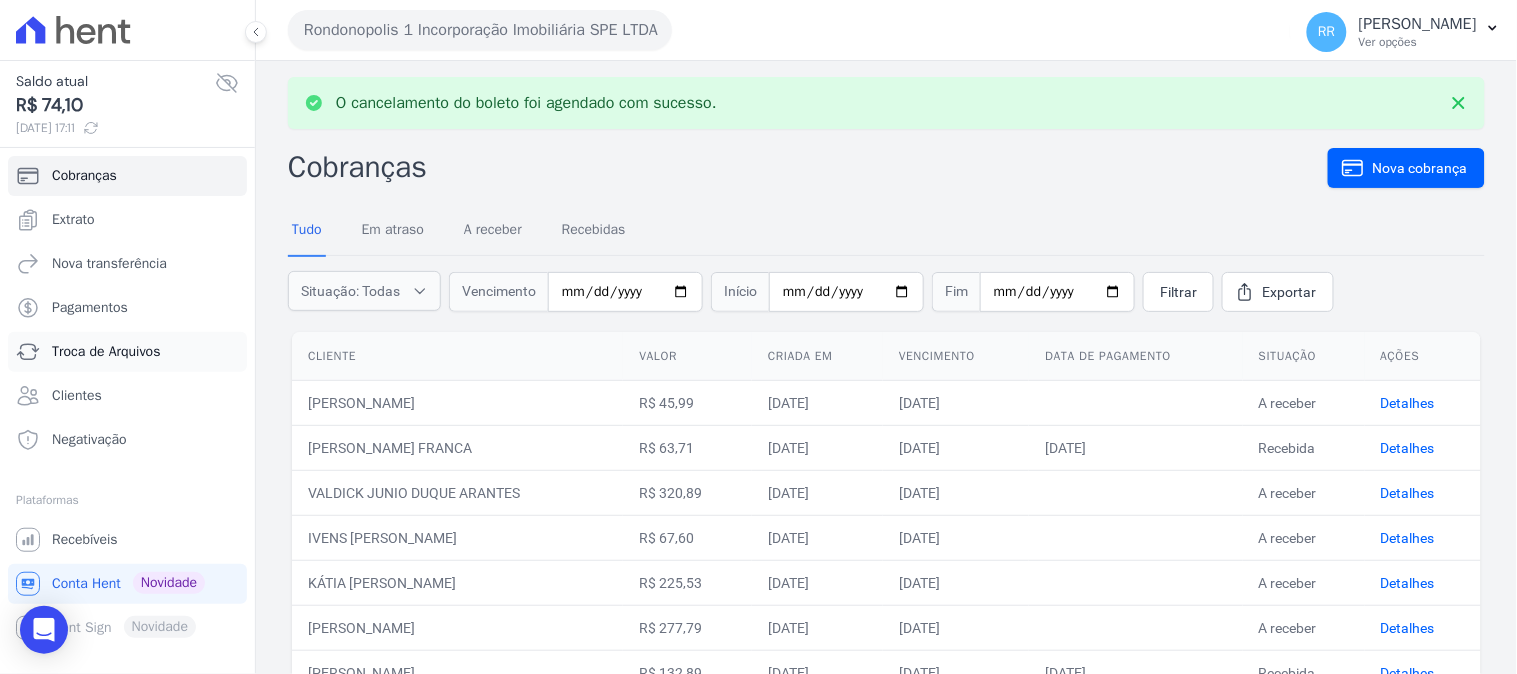 click on "Troca de Arquivos" at bounding box center (106, 352) 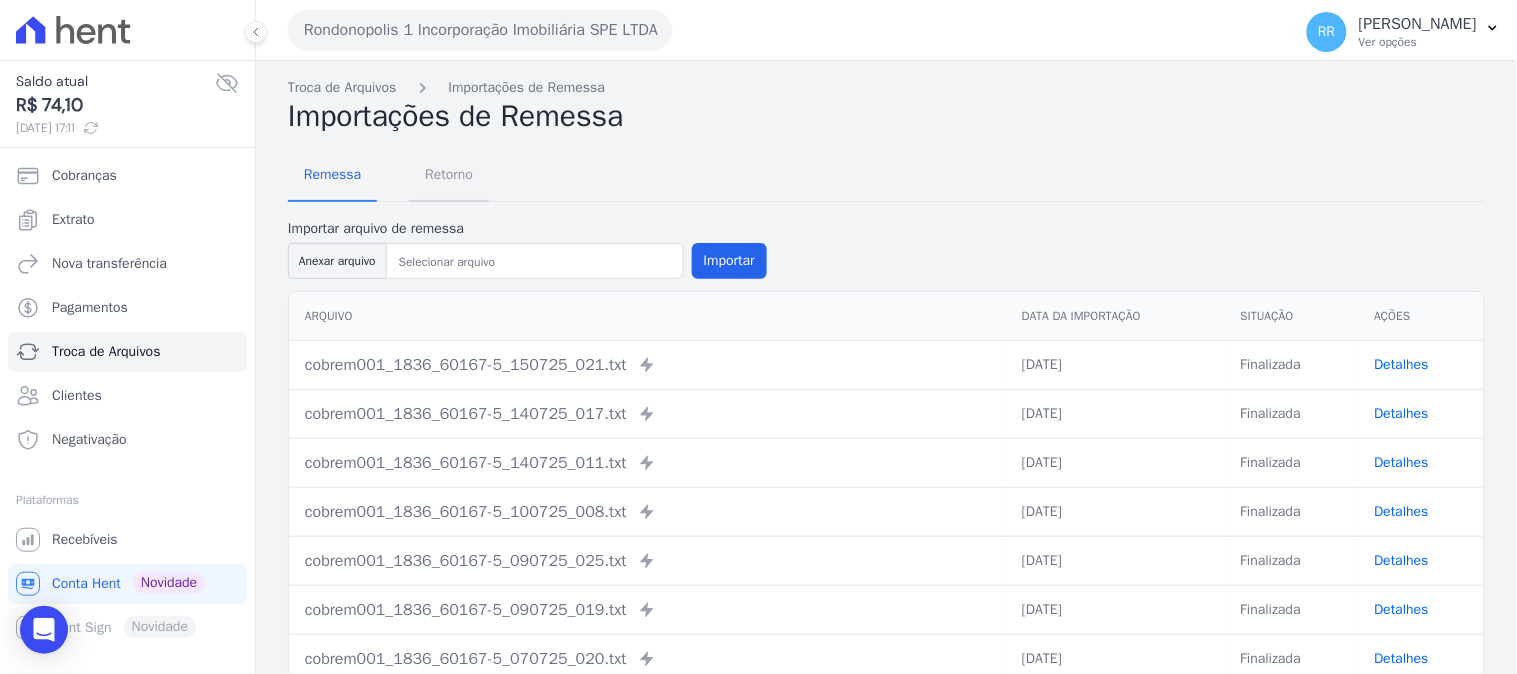 click on "Retorno" at bounding box center (449, 174) 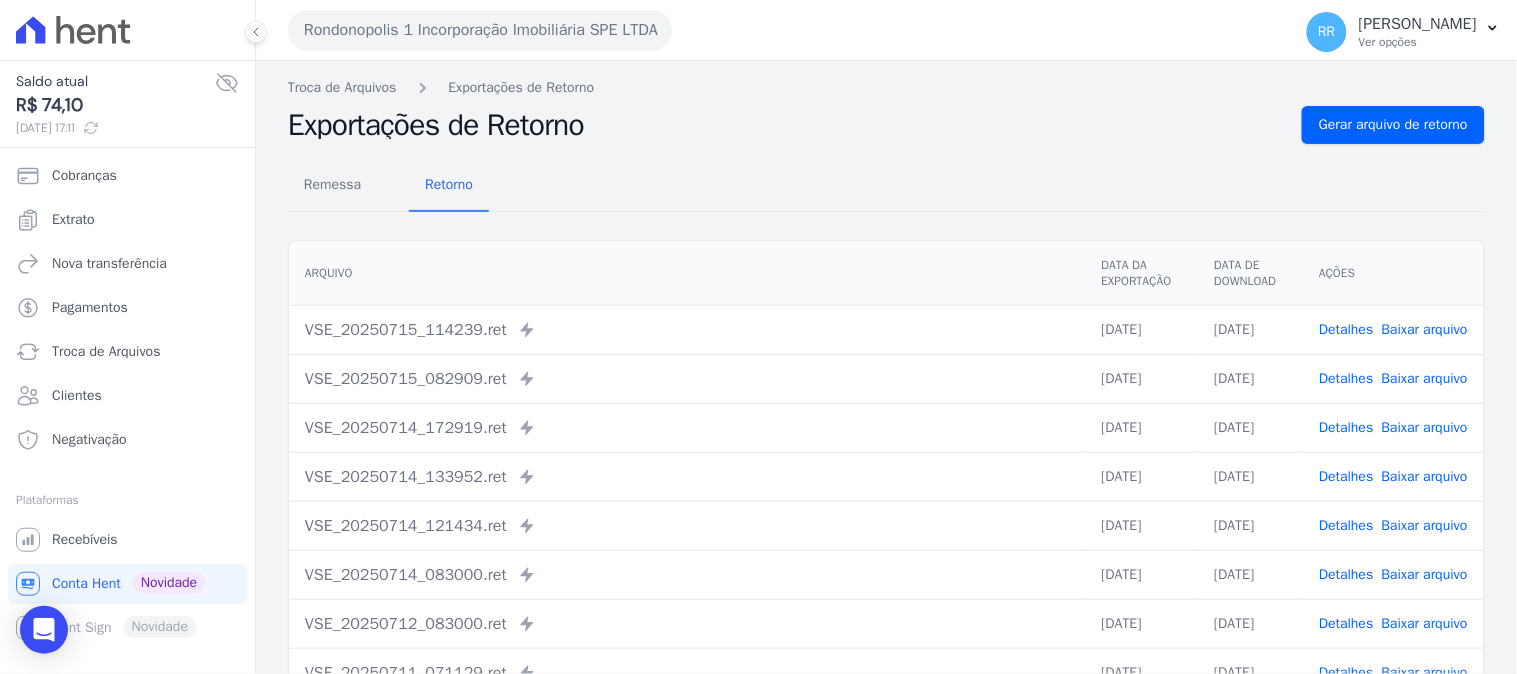 click on "Detalhes" at bounding box center [1346, 378] 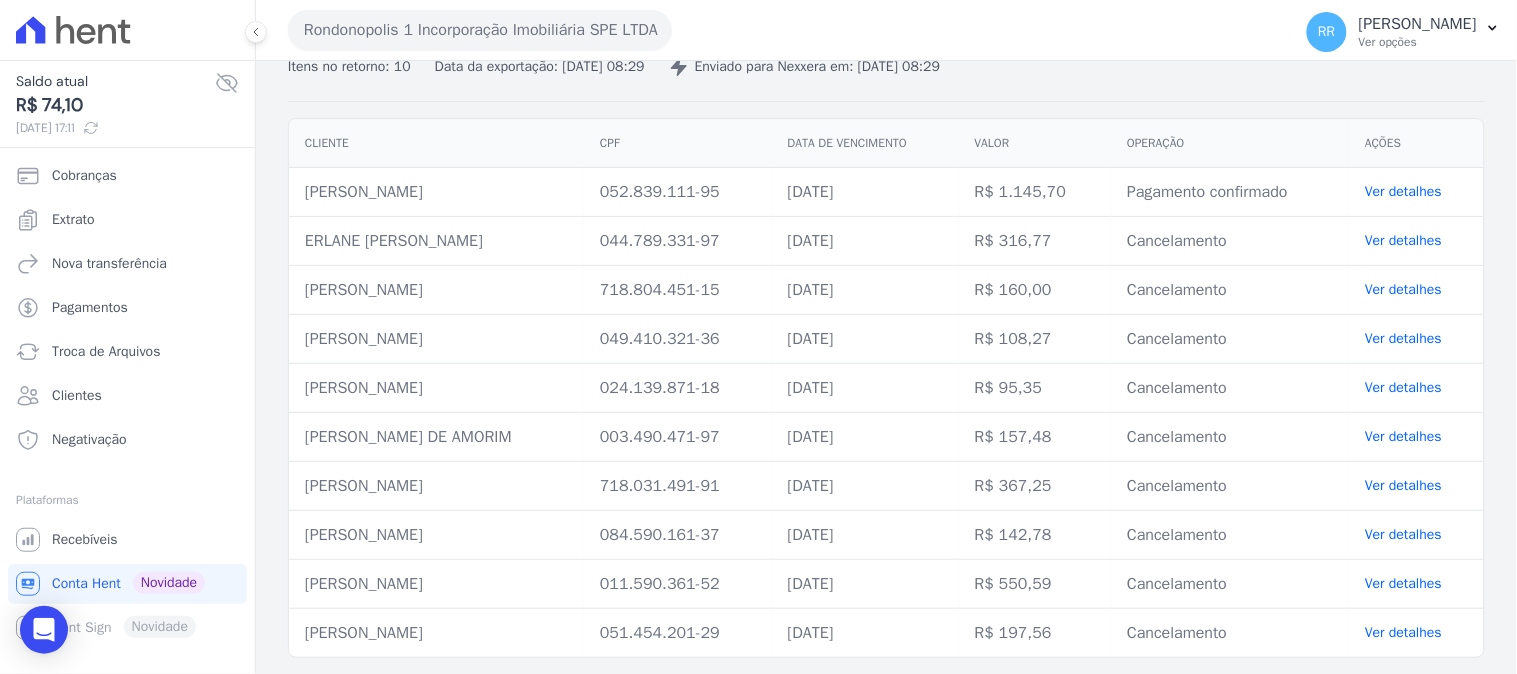 scroll, scrollTop: 0, scrollLeft: 0, axis: both 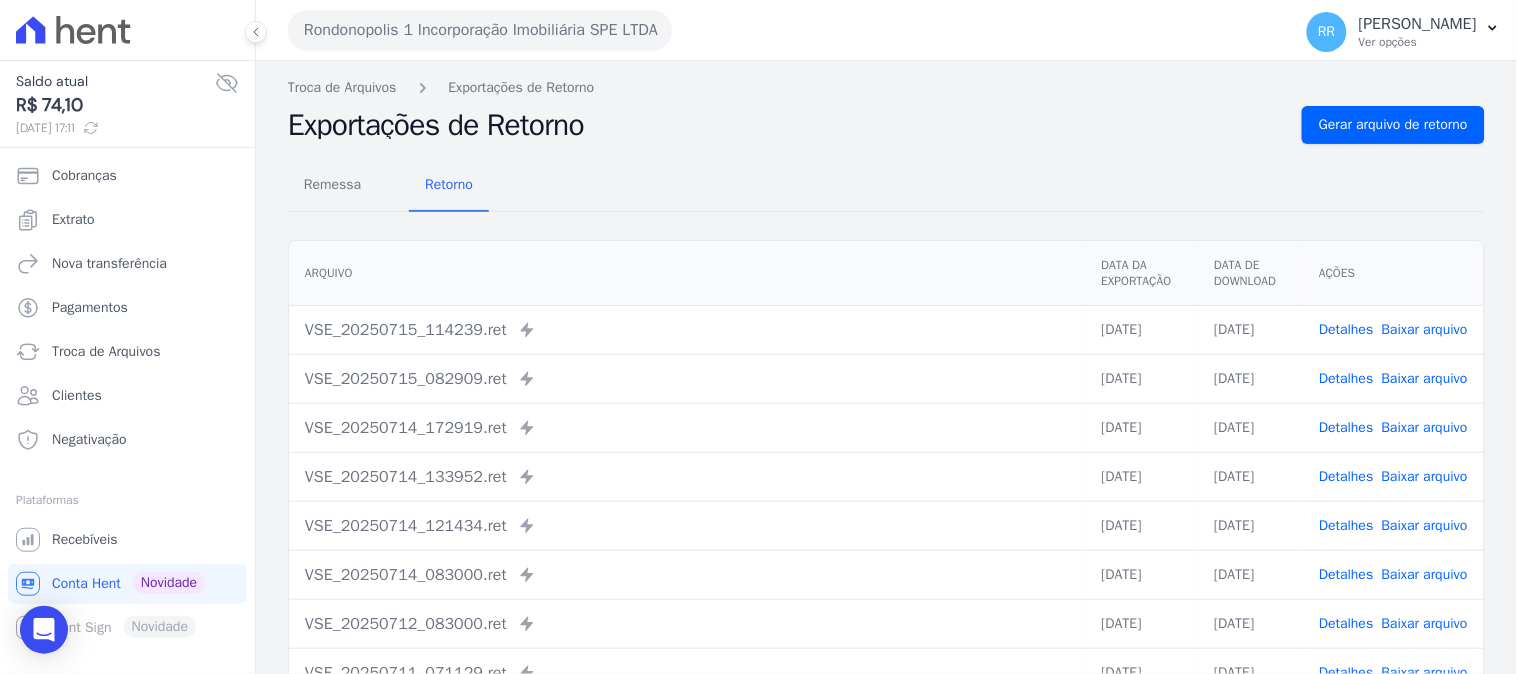 click on "Detalhes" at bounding box center (1346, 329) 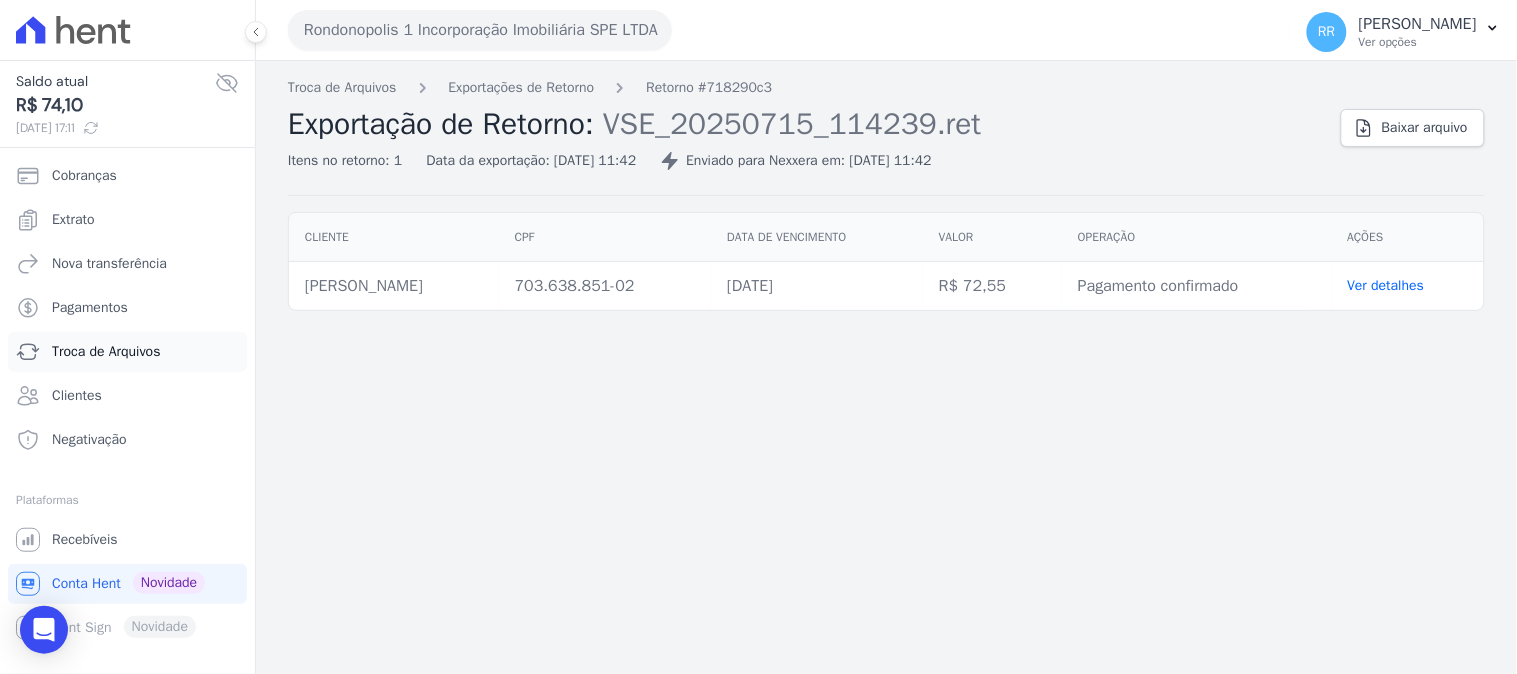 click on "Troca de Arquivos" at bounding box center (106, 352) 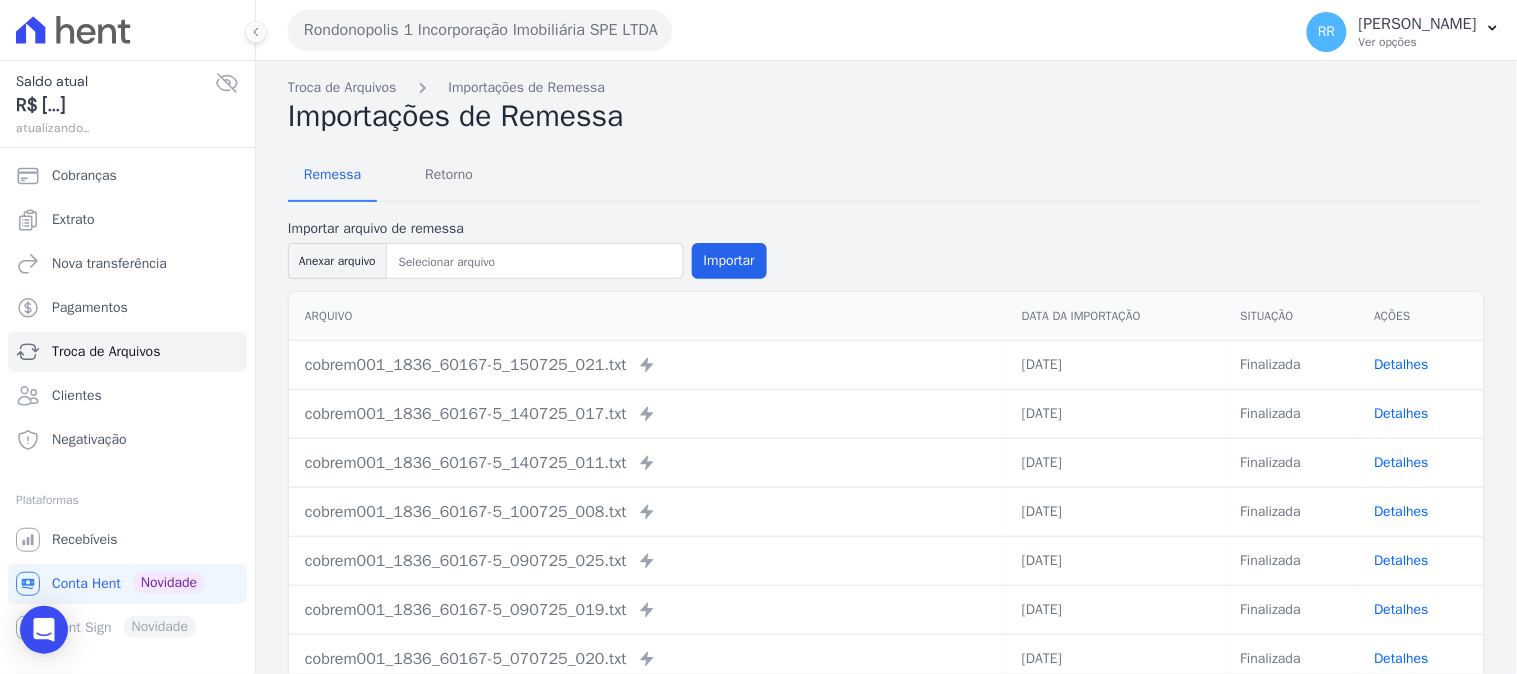 click on "Rondonopolis 1 Incorporação Imobiliária SPE LTDA" at bounding box center (480, 30) 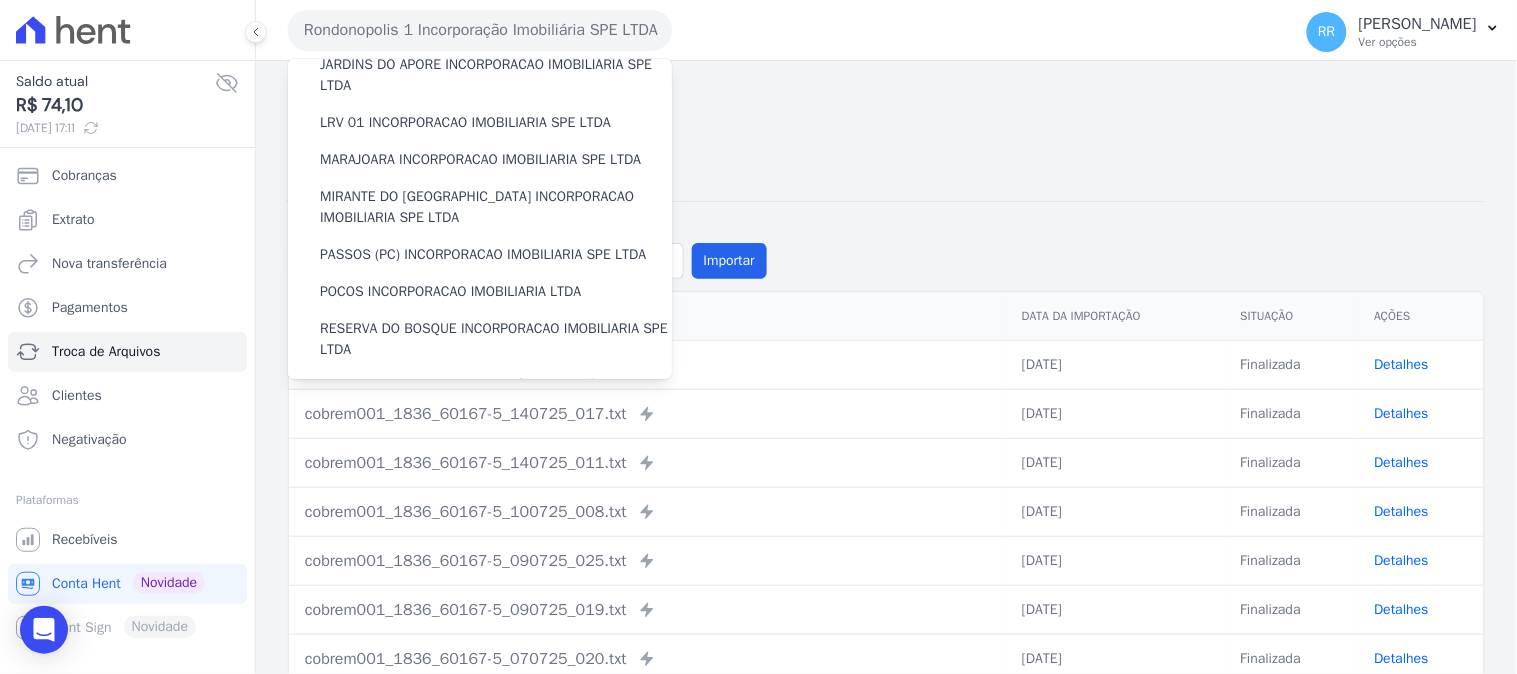 scroll, scrollTop: 444, scrollLeft: 0, axis: vertical 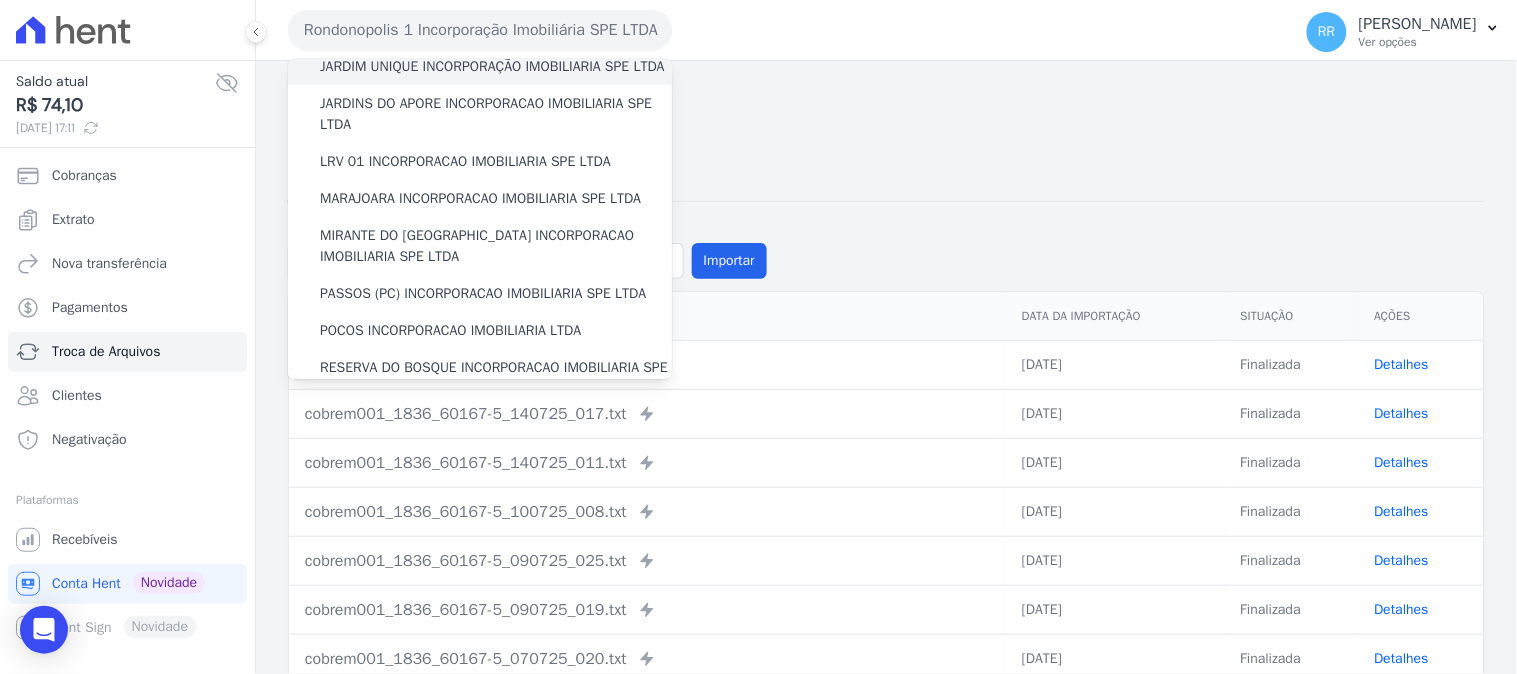 click on "JARDIM UNIQUE INCORPORAÇÃO IMOBILIARIA SPE LTDA" at bounding box center [492, 66] 